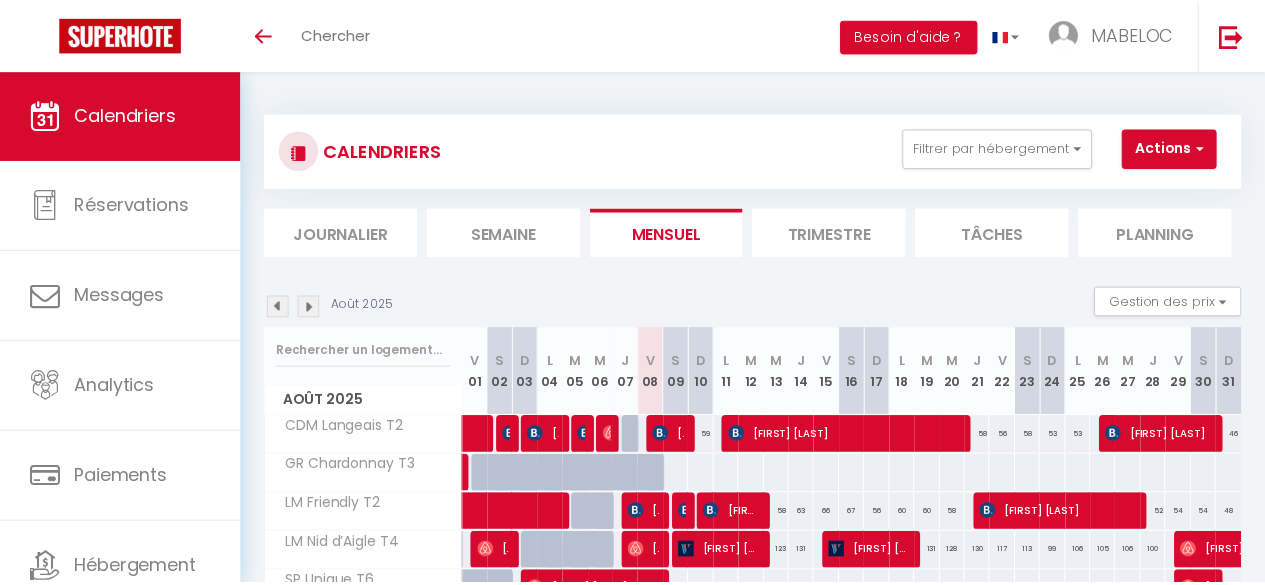 scroll, scrollTop: 70, scrollLeft: 0, axis: vertical 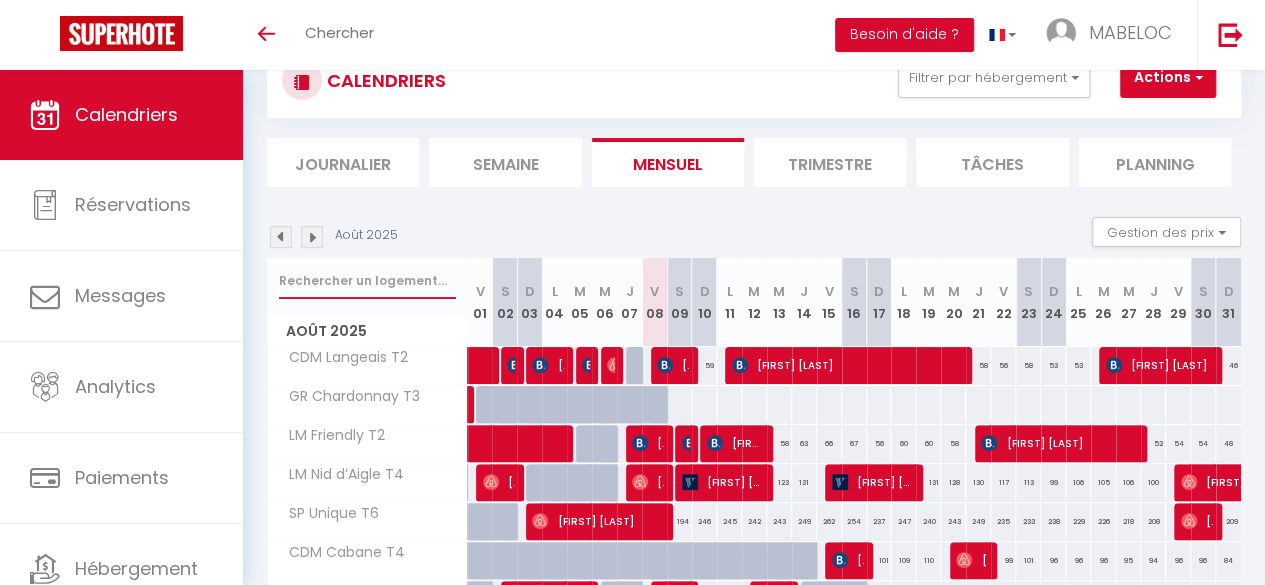 click at bounding box center (367, 281) 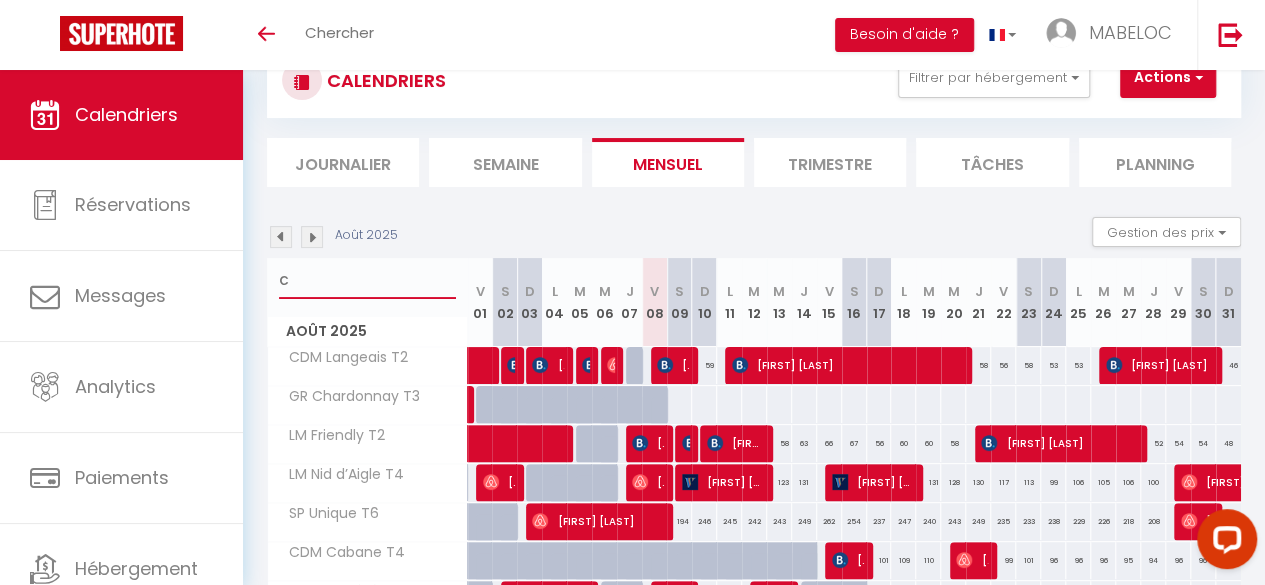 scroll, scrollTop: 0, scrollLeft: 0, axis: both 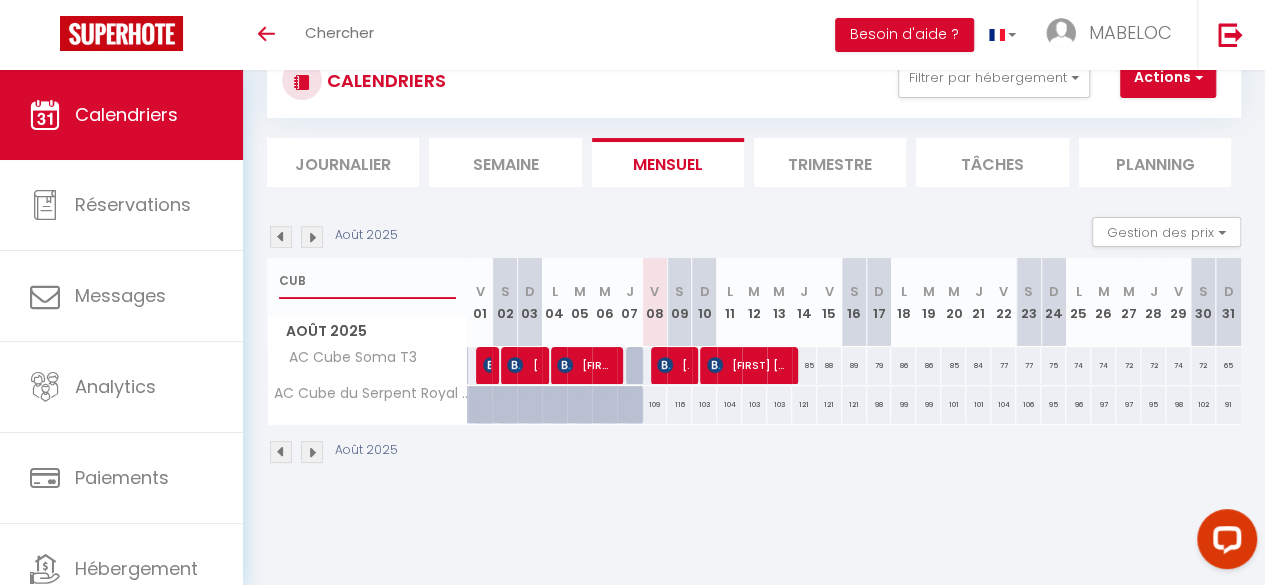 type on "CUB" 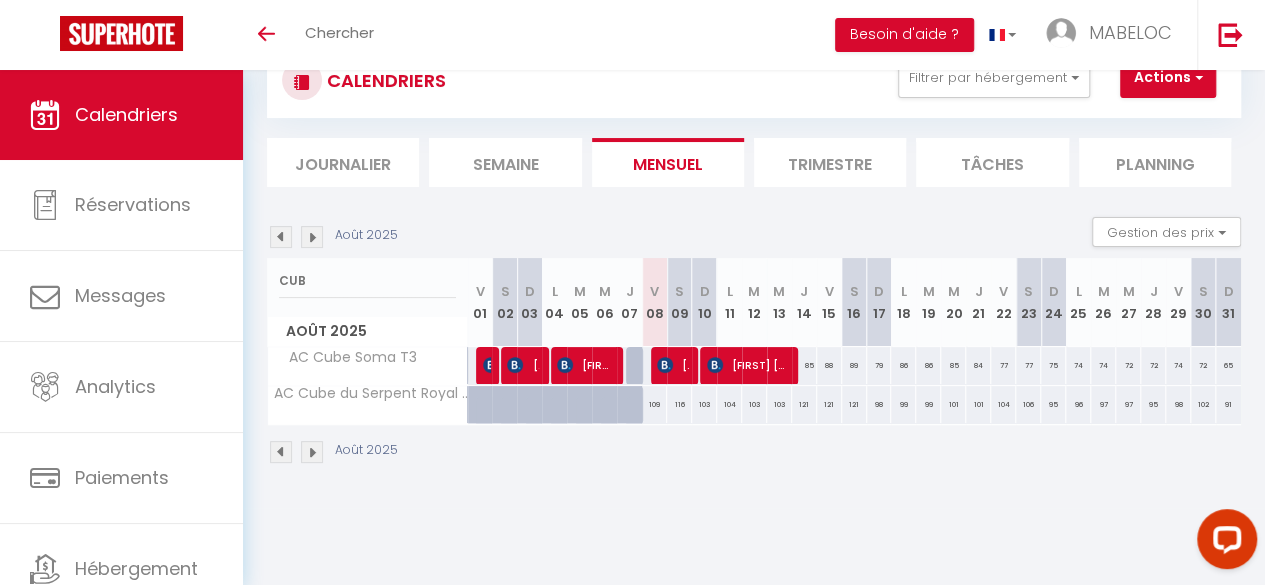 click at bounding box center (312, 237) 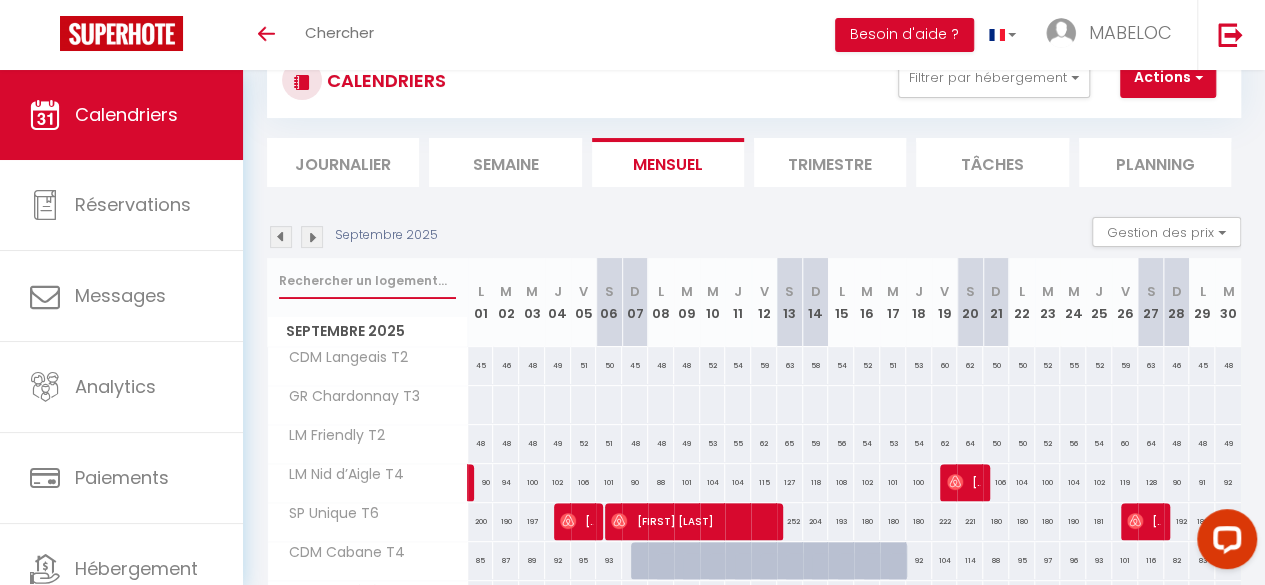 click at bounding box center [367, 281] 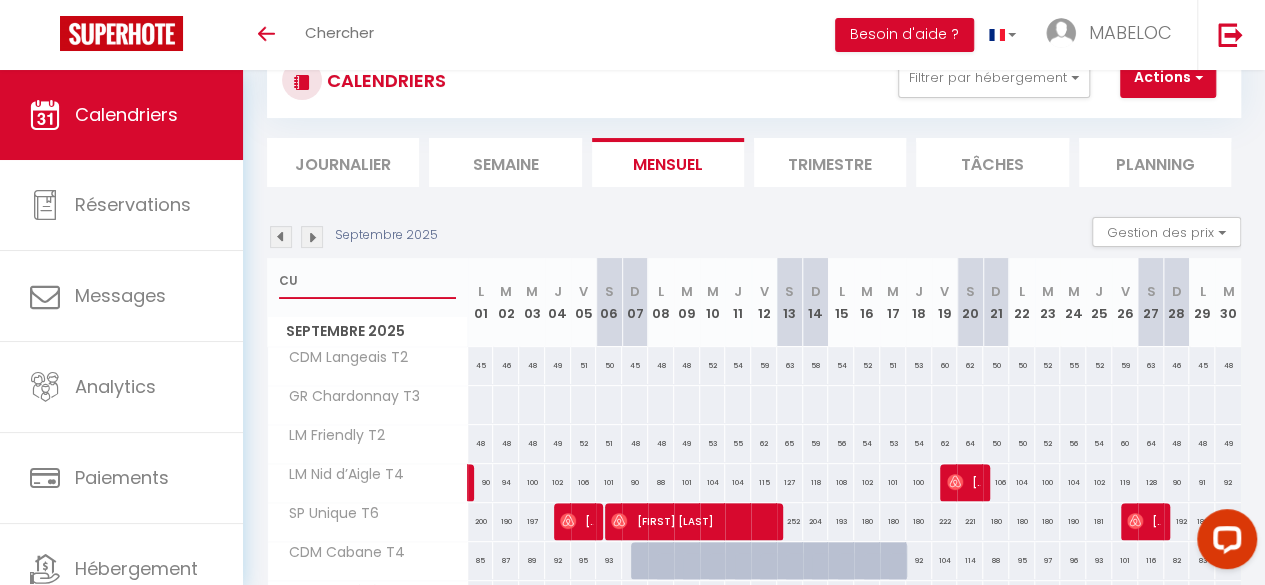 type on "CUB" 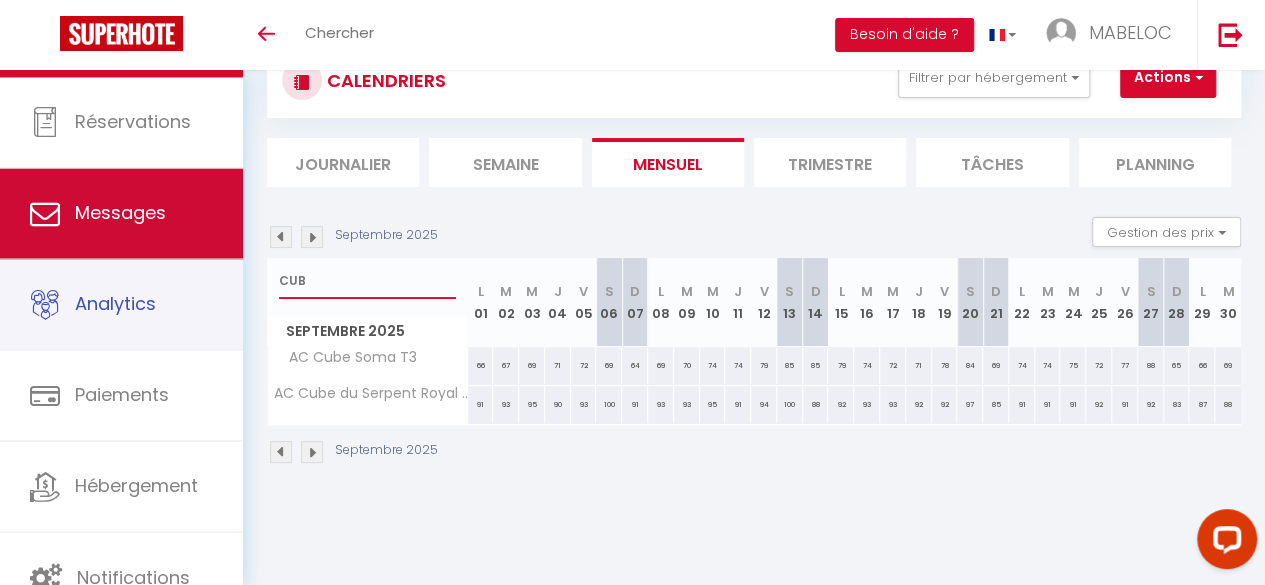 drag, startPoint x: 336, startPoint y: 282, endPoint x: 172, endPoint y: 236, distance: 170.32909 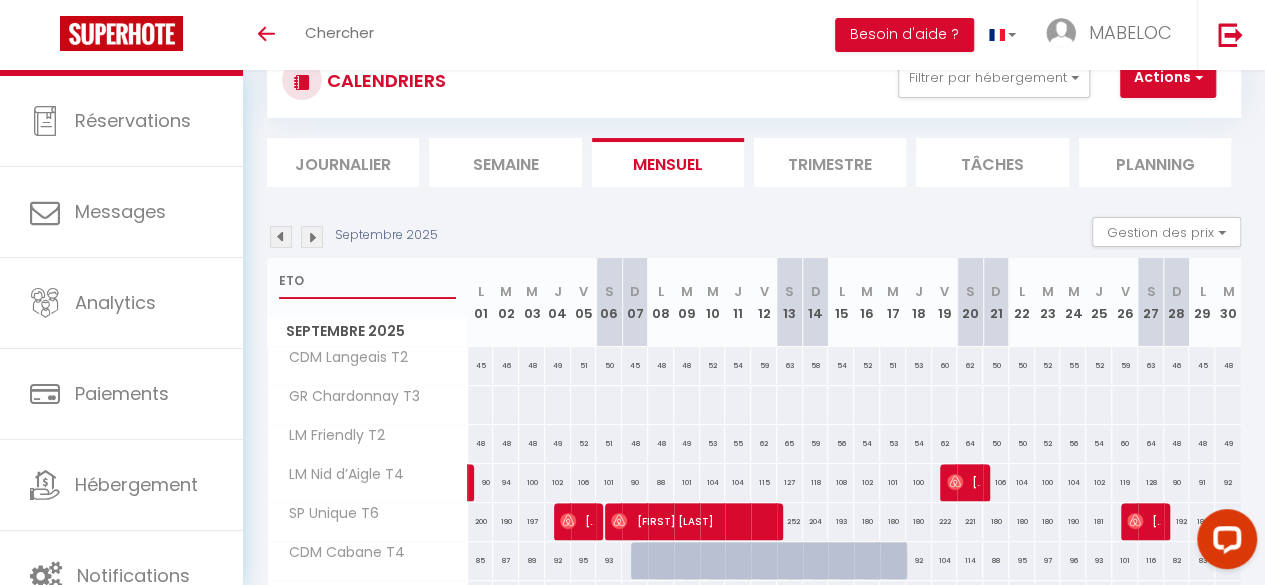 type on "ETOI" 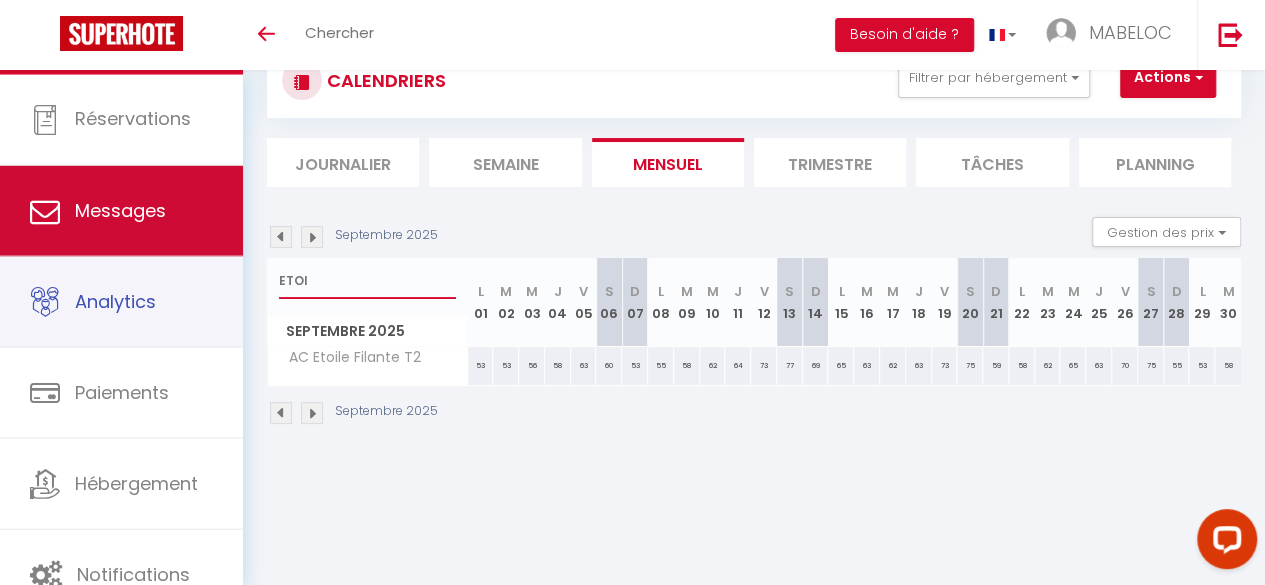 drag, startPoint x: 331, startPoint y: 284, endPoint x: 168, endPoint y: 251, distance: 166.30695 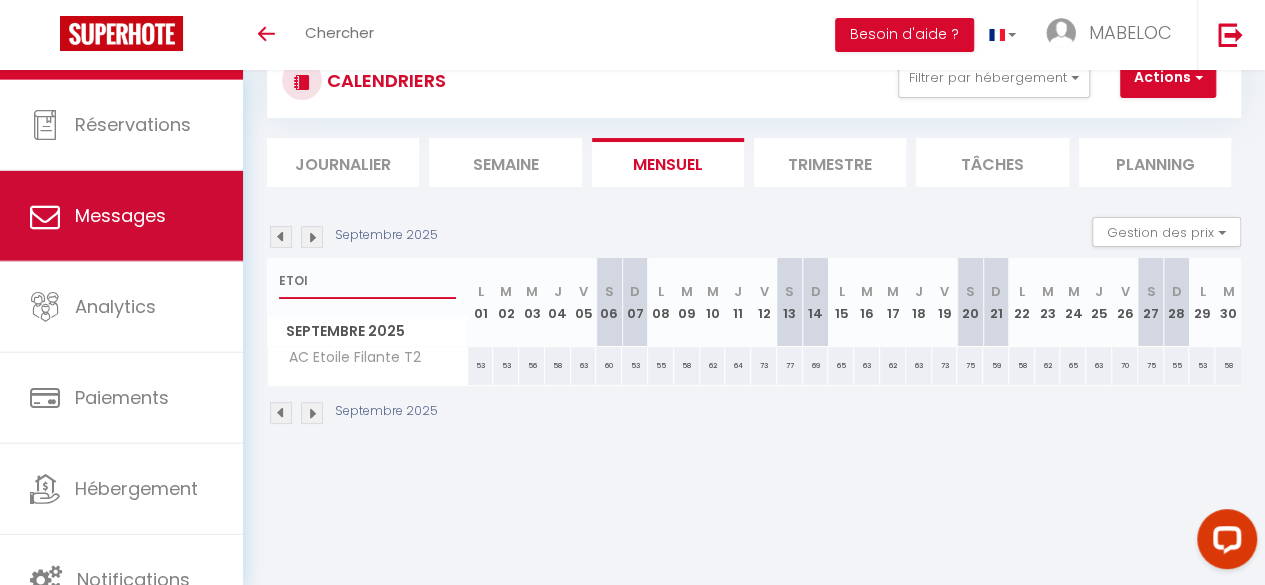 type 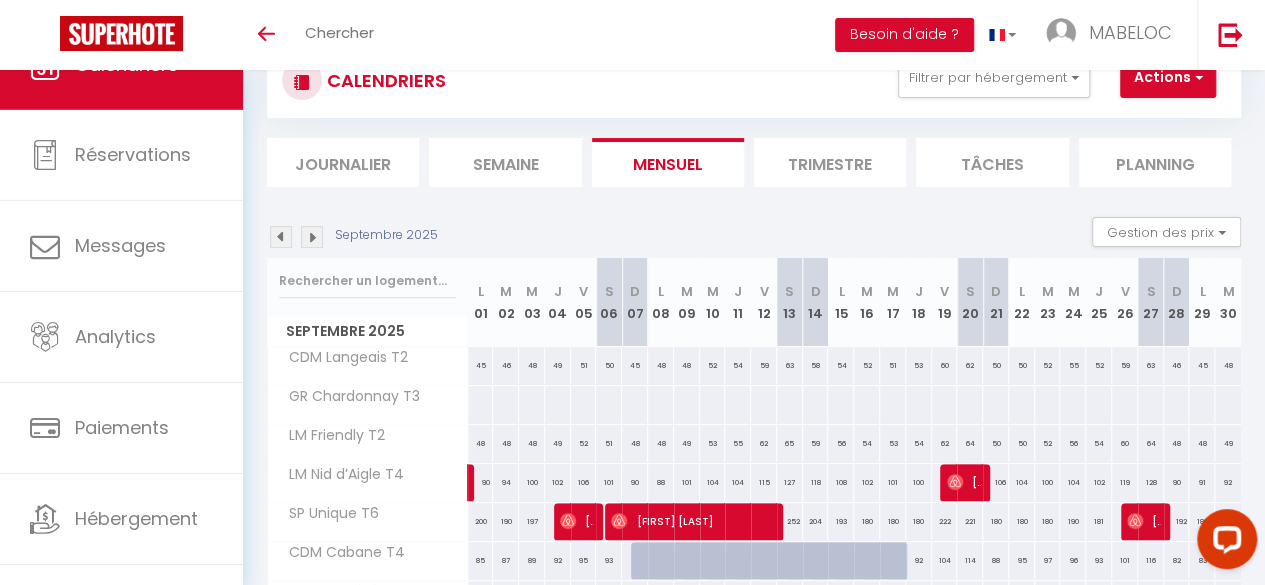 click at bounding box center [281, 237] 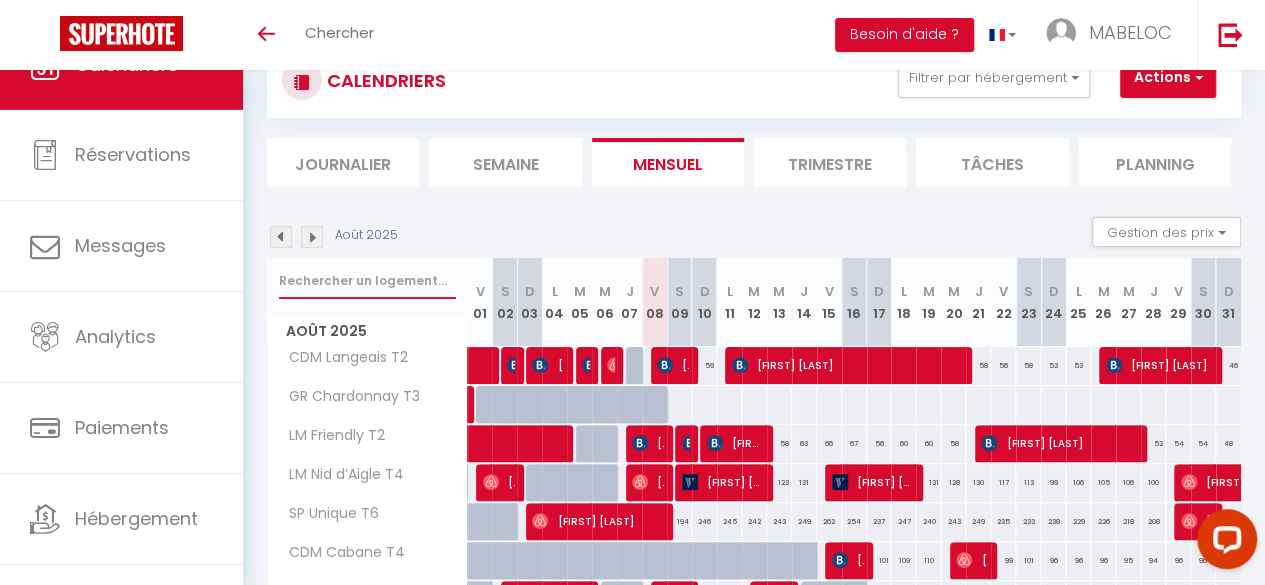 click at bounding box center [367, 281] 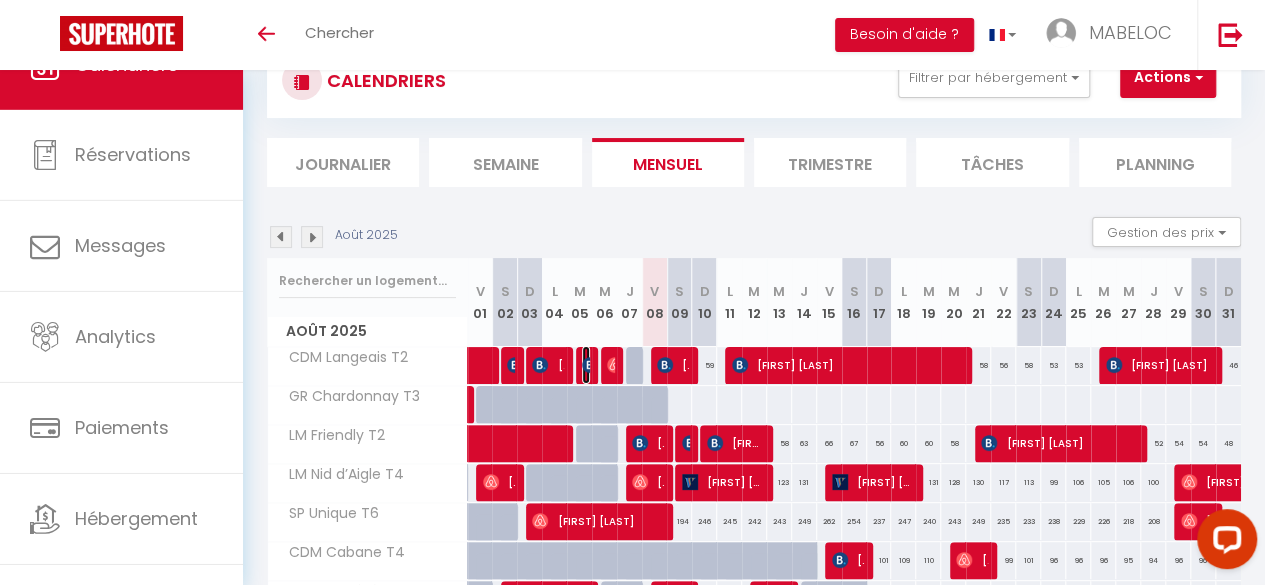 click at bounding box center (590, 365) 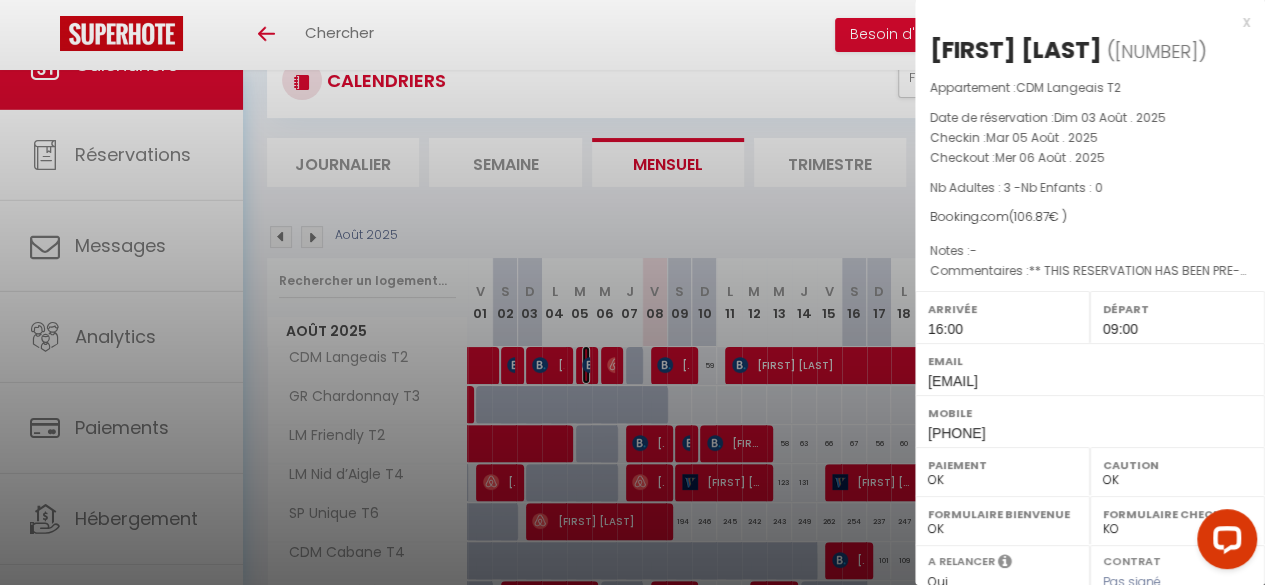 select on "[NUMBER]" 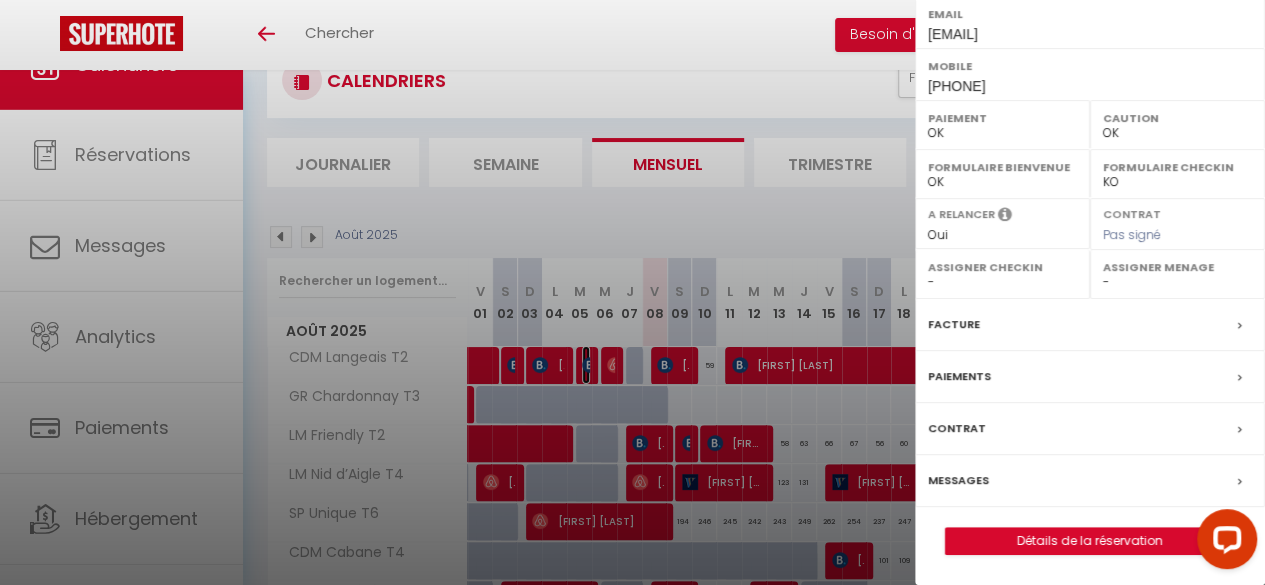 scroll, scrollTop: 0, scrollLeft: 0, axis: both 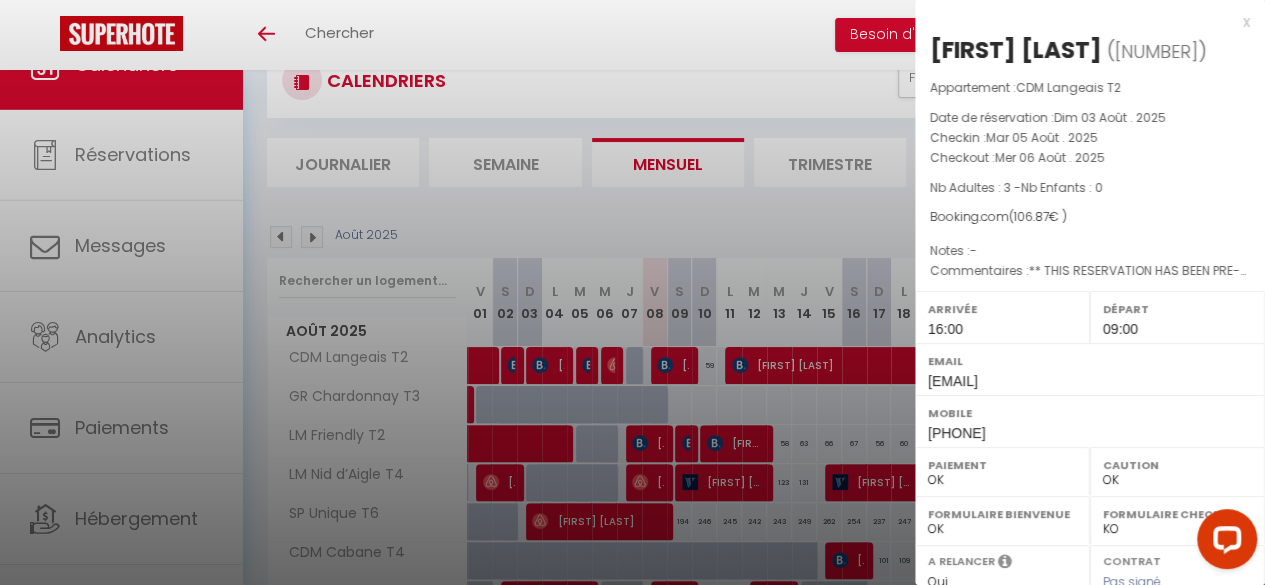 drag, startPoint x: 1237, startPoint y: 46, endPoint x: 926, endPoint y: 47, distance: 311.00162 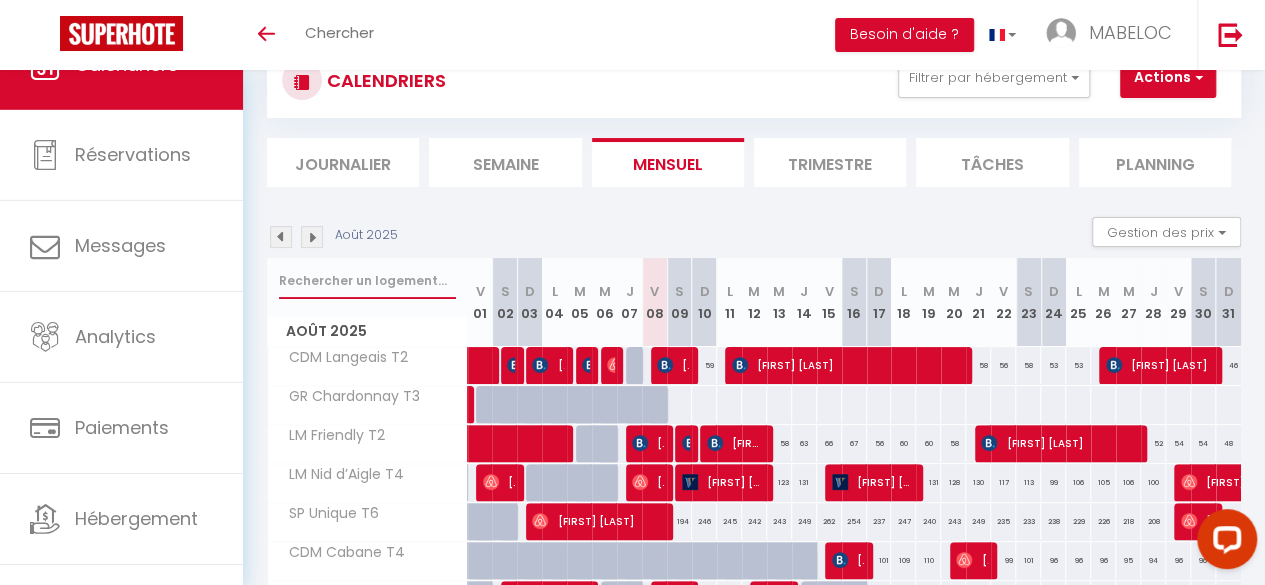 click at bounding box center (367, 281) 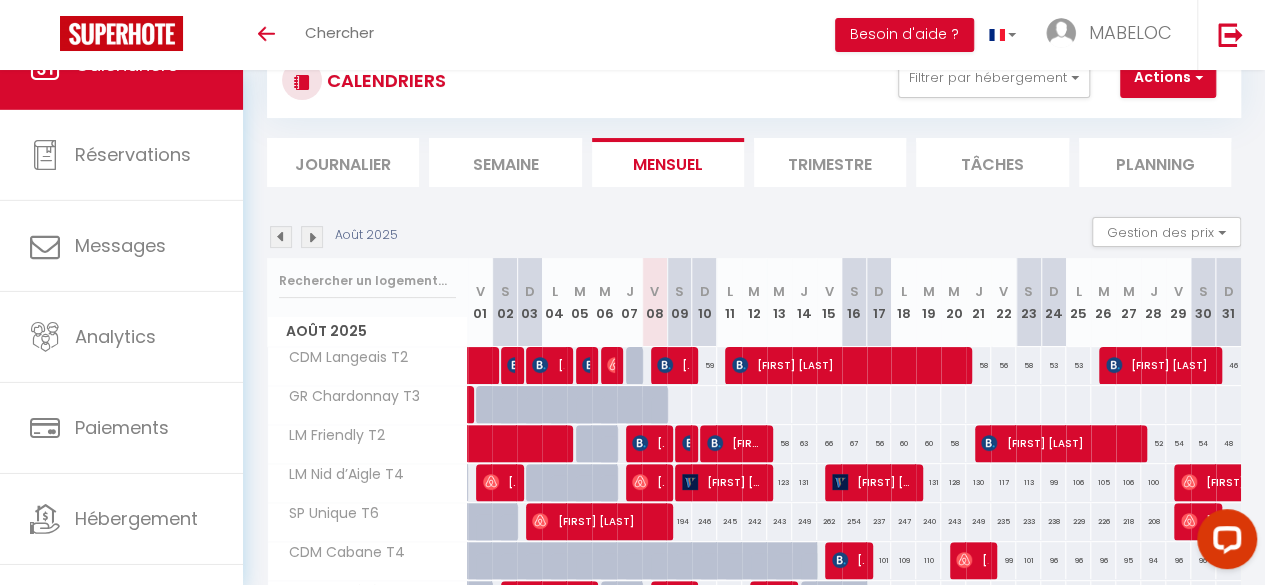 click on "Semaine" at bounding box center [505, 162] 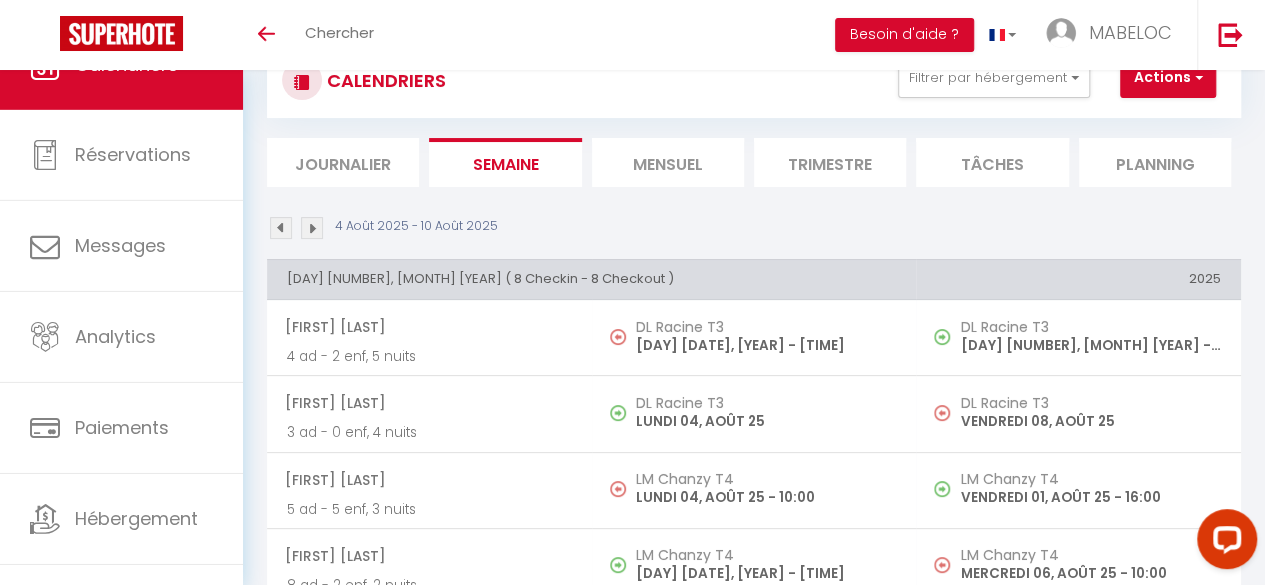 scroll, scrollTop: 0, scrollLeft: 0, axis: both 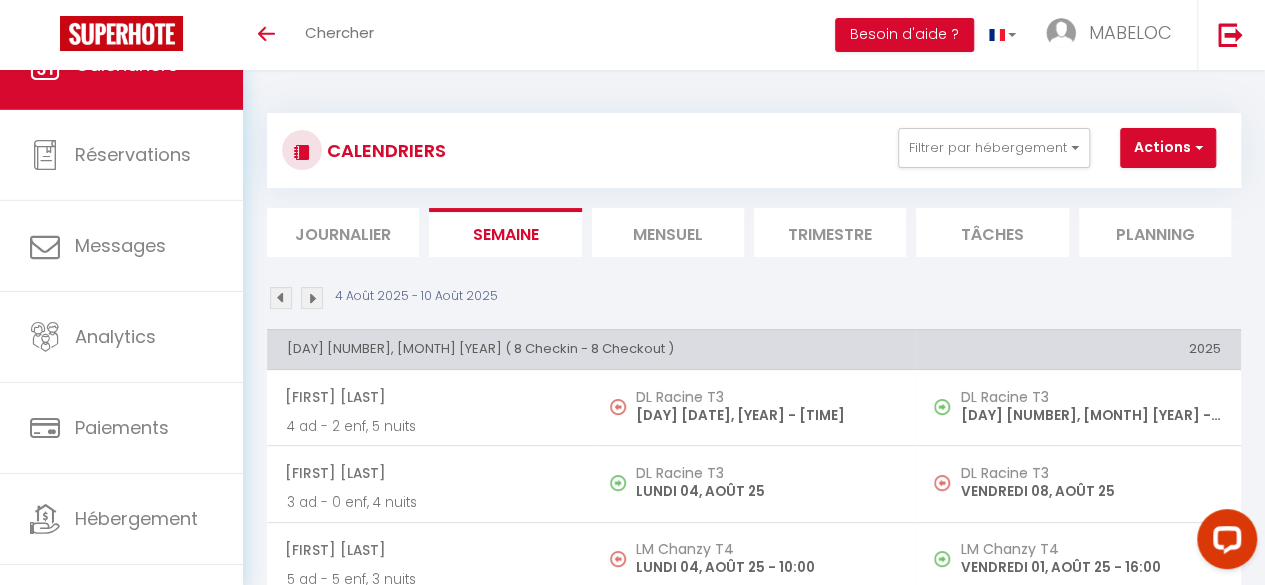 drag, startPoint x: 580, startPoint y: 321, endPoint x: 606, endPoint y: -87, distance: 408.8276 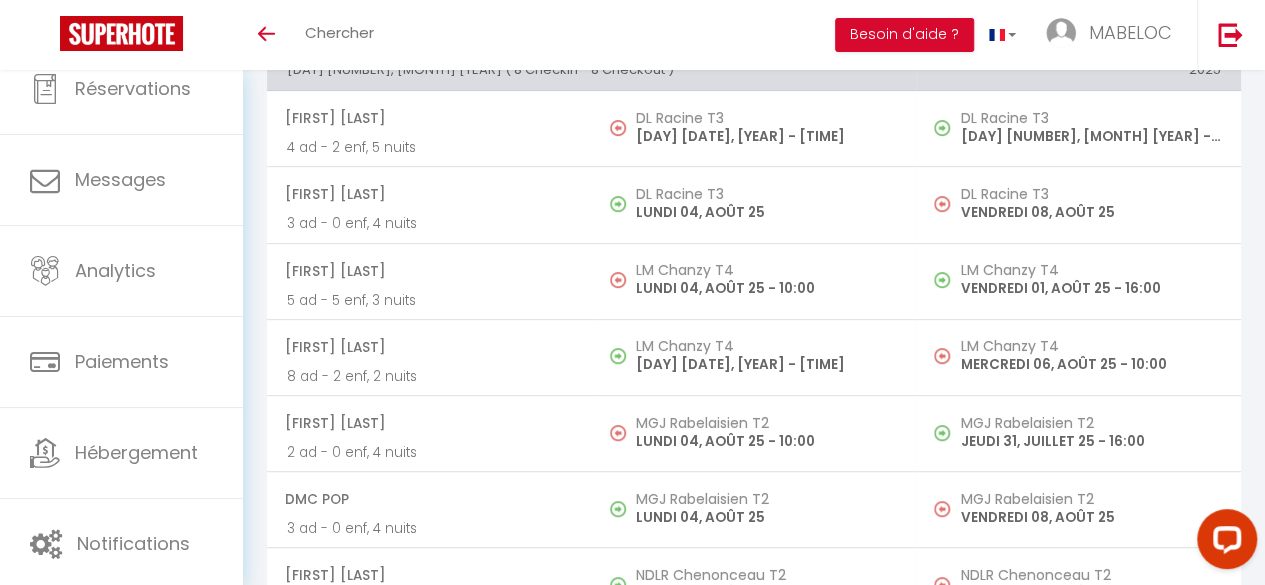 scroll, scrollTop: 0, scrollLeft: 0, axis: both 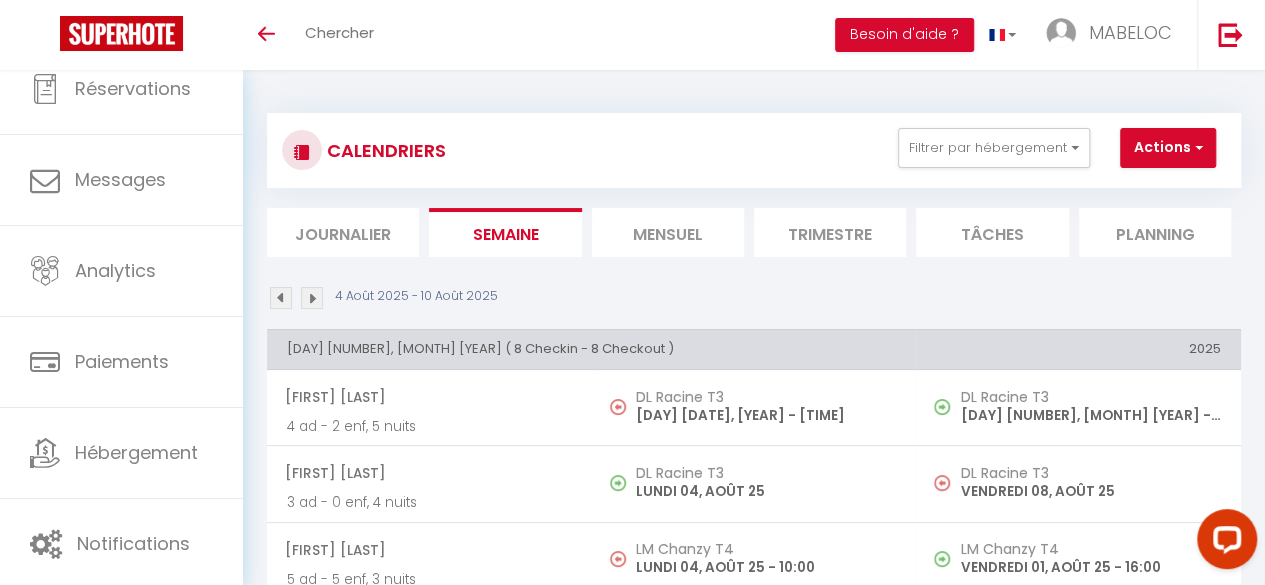 click on "Mensuel" at bounding box center [668, 232] 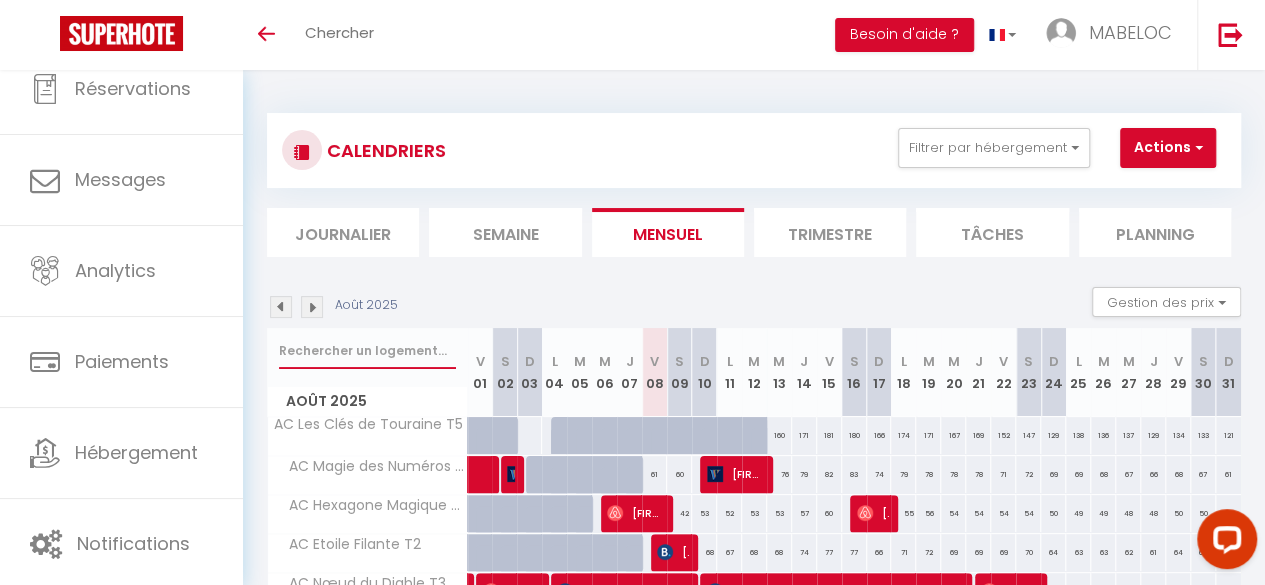 click at bounding box center [367, 351] 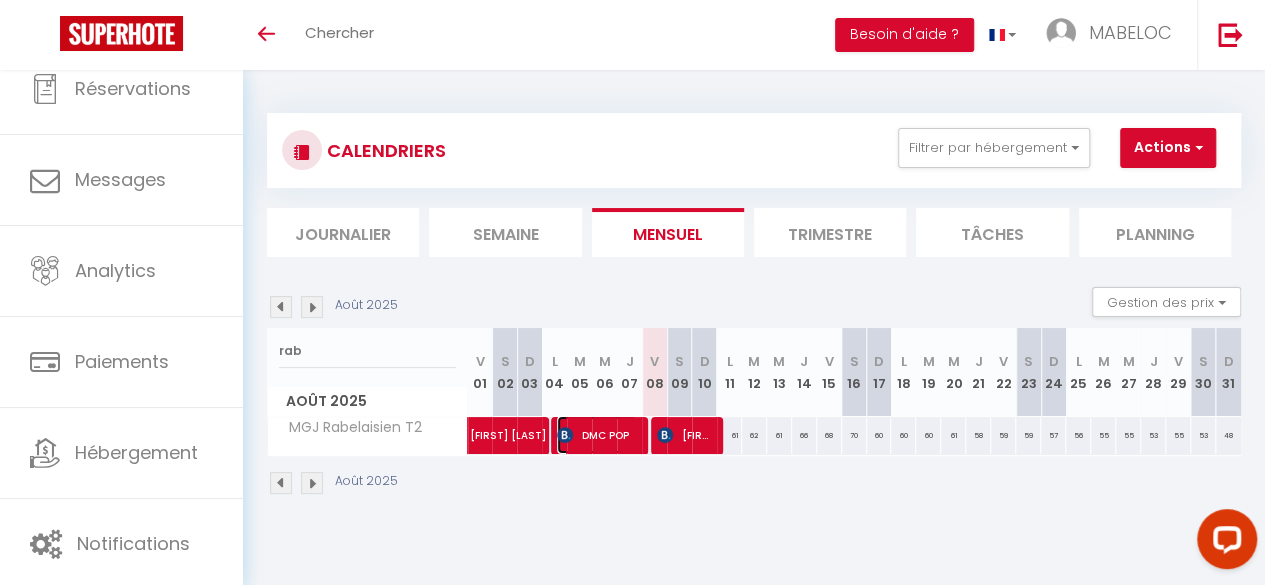 click on "DMC POP" at bounding box center [597, 435] 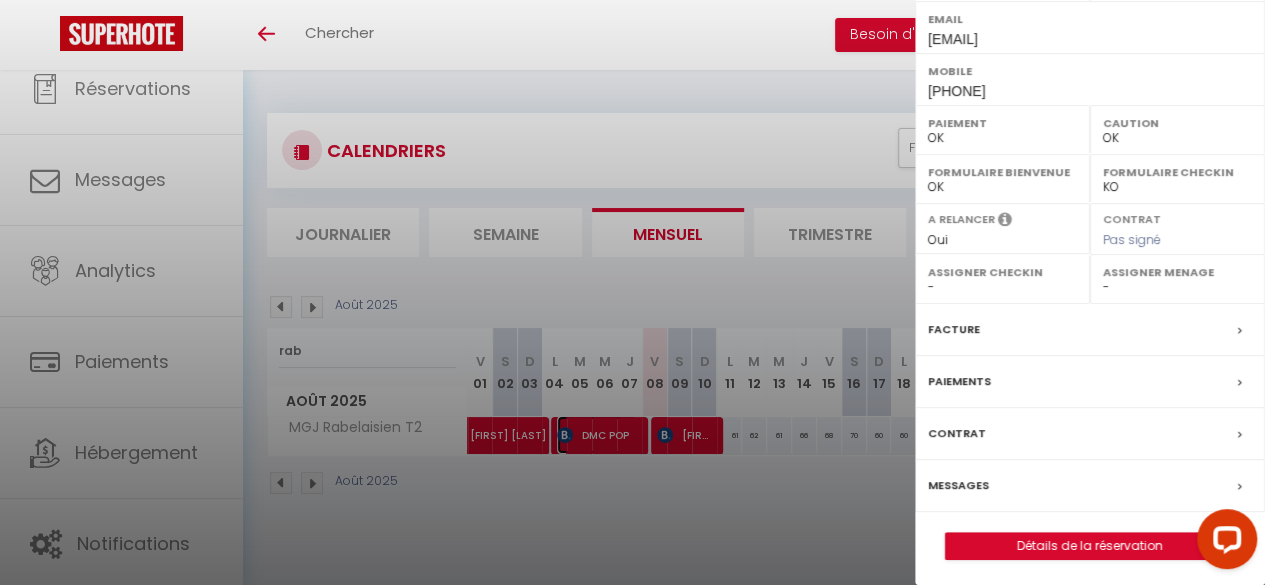 scroll, scrollTop: 0, scrollLeft: 0, axis: both 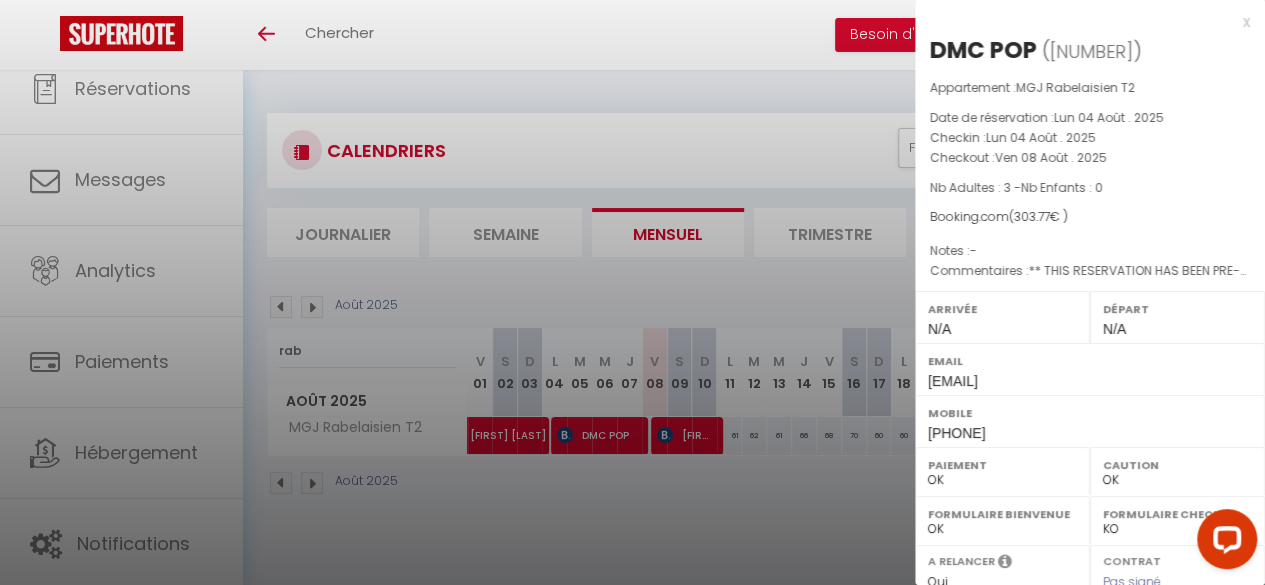 drag, startPoint x: 1034, startPoint y: 48, endPoint x: 935, endPoint y: 47, distance: 99.00505 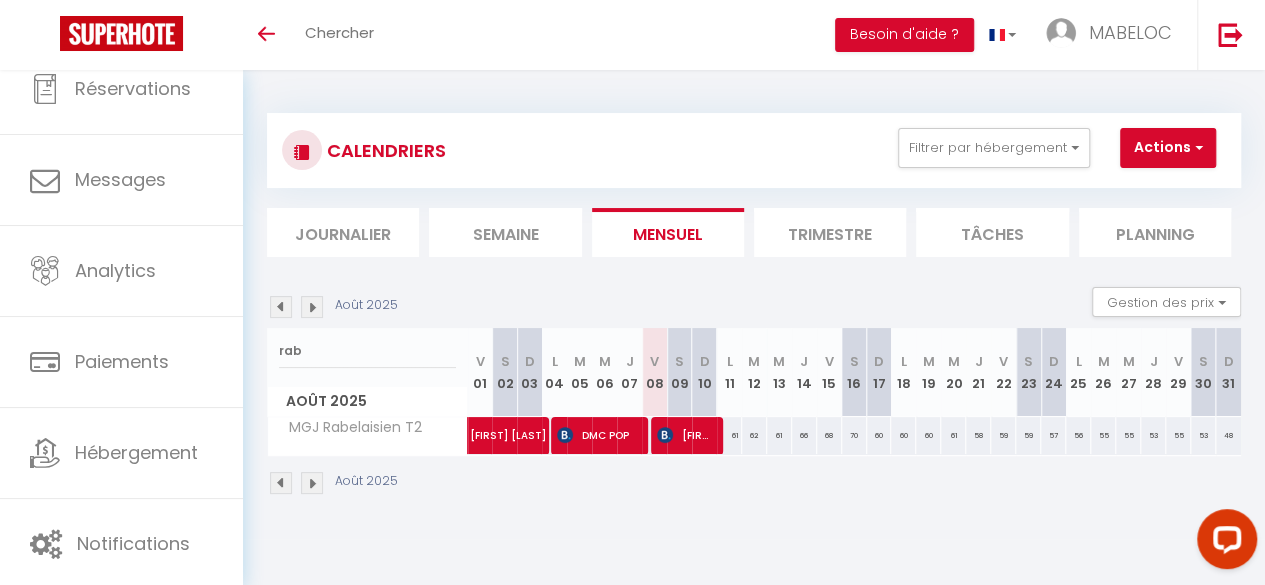 click on "Questions et aide sur la MIGRATION - Salle Zoom ouverte de [TIME] à [TIME] puis de [TIME] à [TIME], connectez-vous  en cliquant ici  (ID : [ID] / Code secret : [CODE])   ×     Toggle navigation       Toggle Search     Toggle menubar     Chercher   BUTTON
Besoin d'aide ?
[COMPANY_NAME]   Paramètres        Équipe     Résultat de la recherche   Aucun résultat     Calendriers     Réservations     Messages     Analytics      Paiements     Hébergement     Notifications                 Résultat de la recherche   Id   Appart   Voyageur    Checkin   Checkout   Nuits   Pers.   Plateforme   Statut     Résultat de la recherche   Aucun résultat           CALENDRIERS
Filtrer par hébergement
SCI CAMP DE MOLLE       CDM Cabane T4     CDM Belvédère T4     CDM Langeais T2     CDM Amboise T2     CDM Chambord T2     CDM Cheverny T2     CDM Chaumont T2     CDM Villandry T2     SCI LAMARTINE       LM Friendly T2" at bounding box center [632, 362] 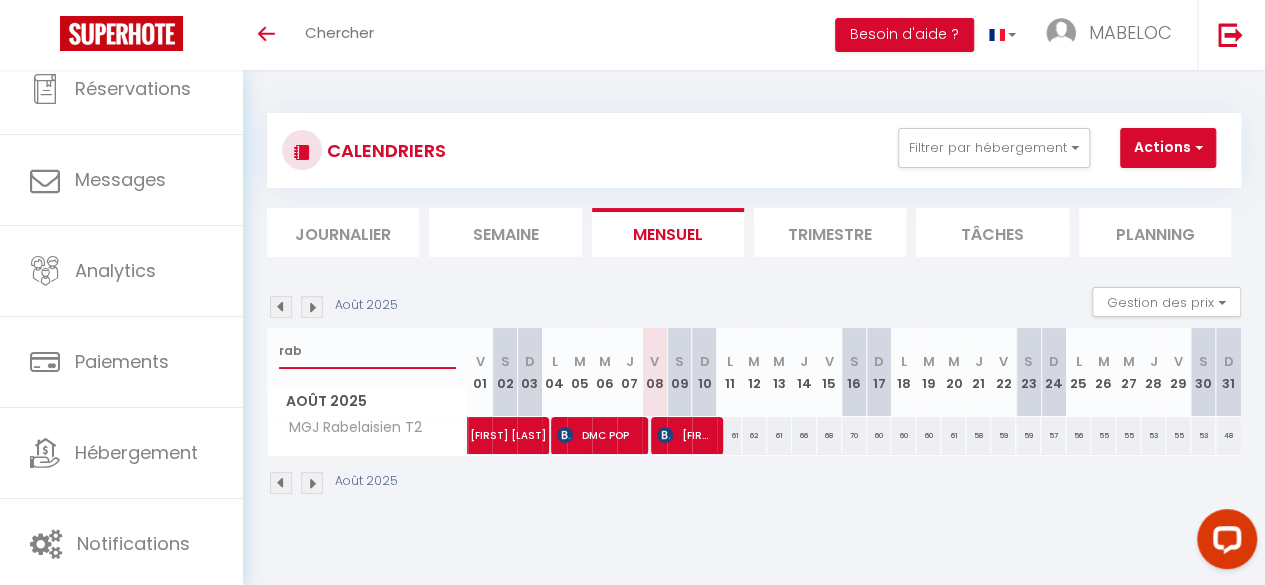 click on "rab" at bounding box center (367, 351) 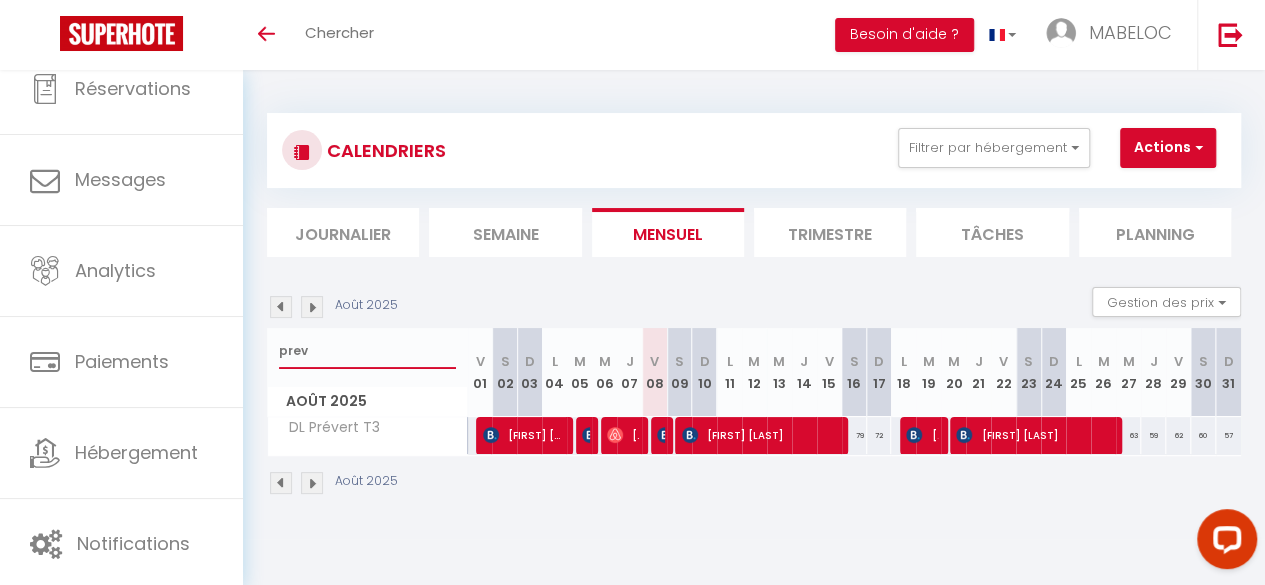 type on "prev" 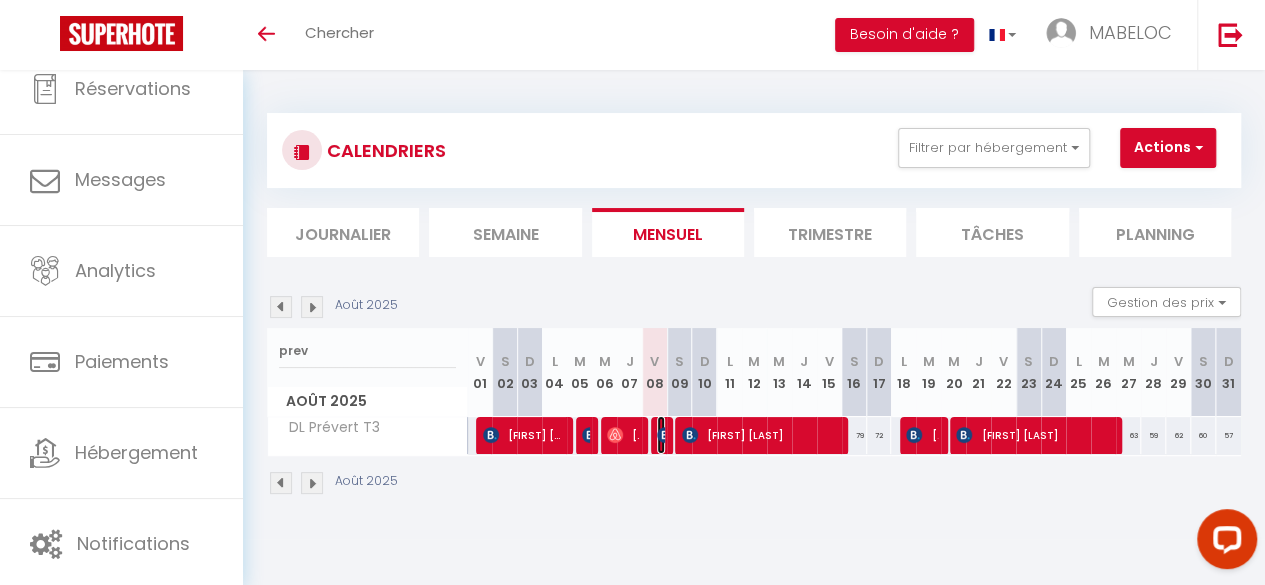click at bounding box center [665, 435] 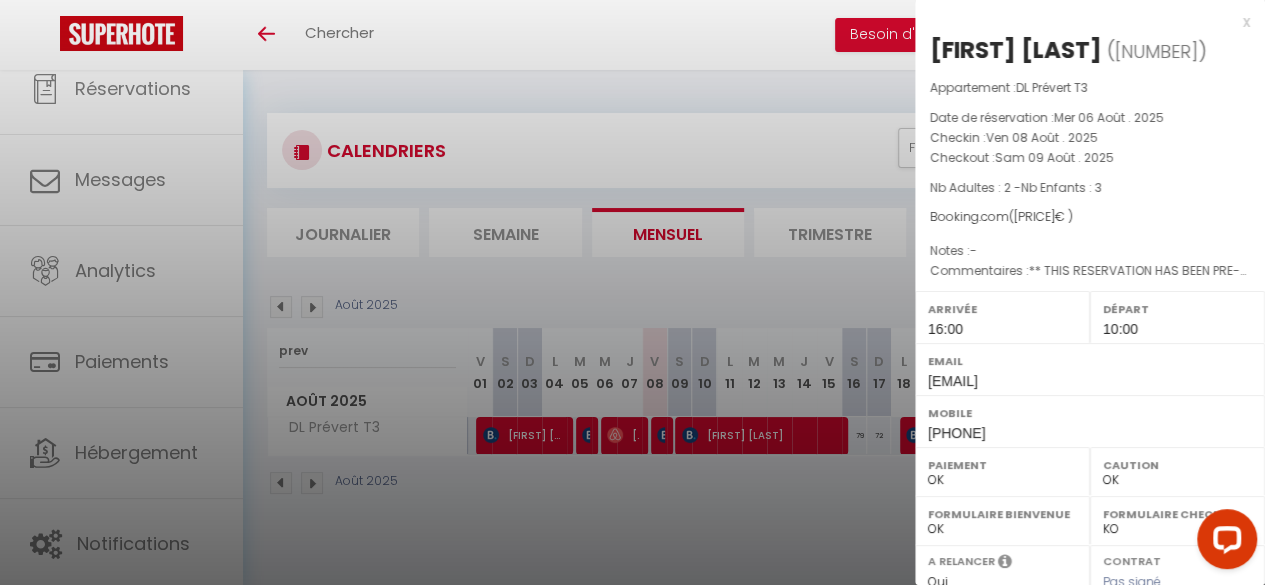 click at bounding box center (632, 292) 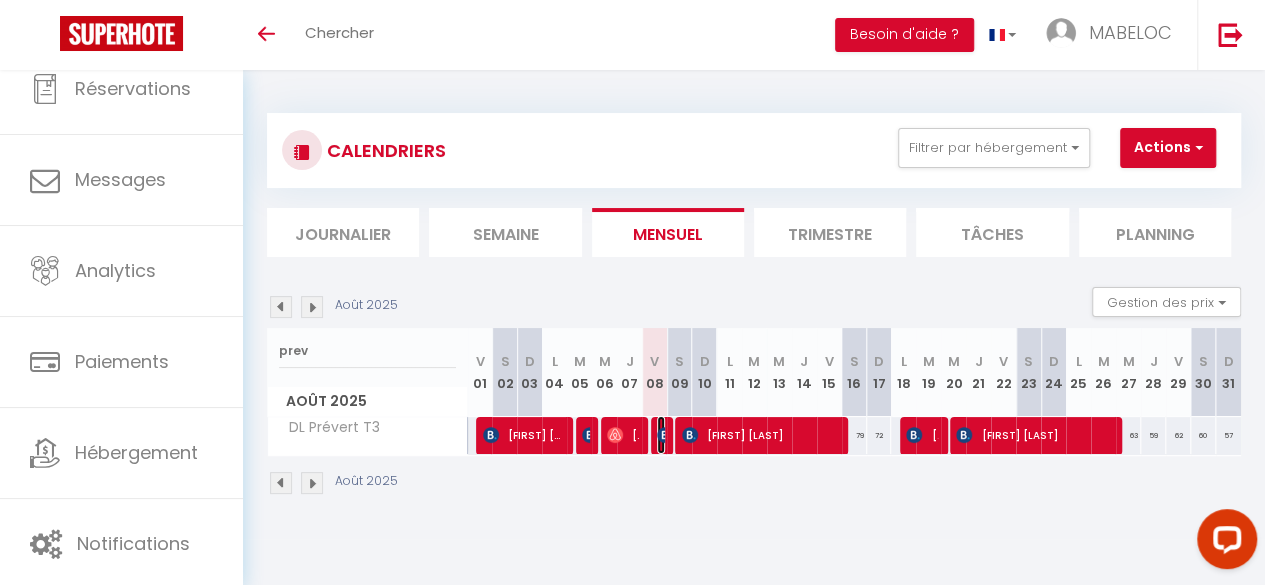 click at bounding box center (665, 435) 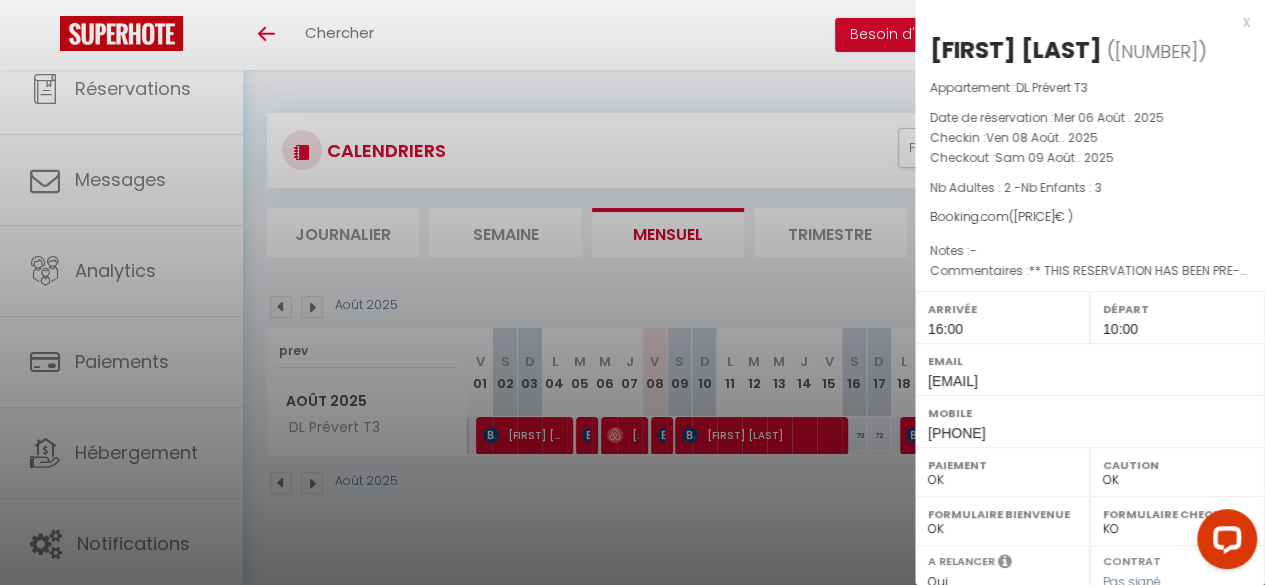 click at bounding box center (632, 292) 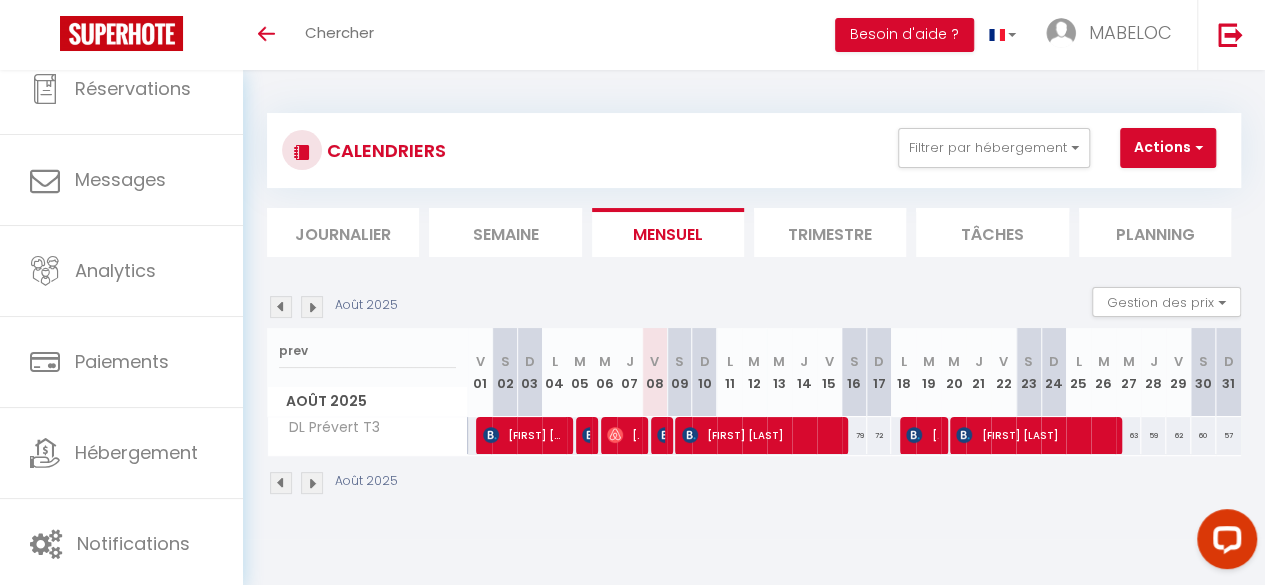 click at bounding box center (663, 436) 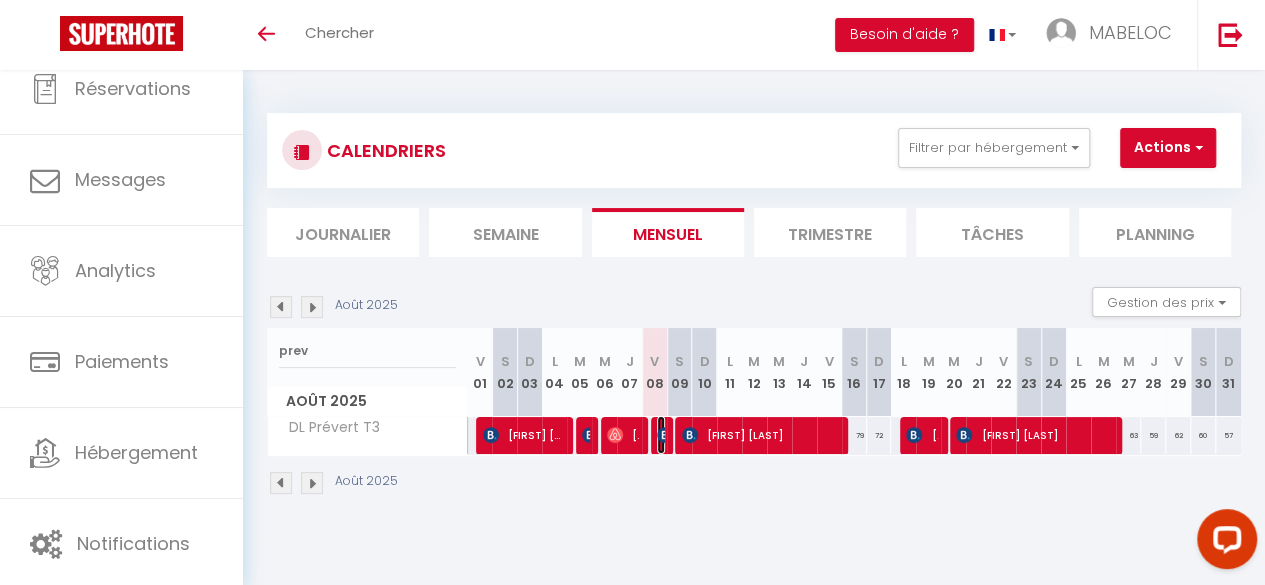 click at bounding box center (665, 435) 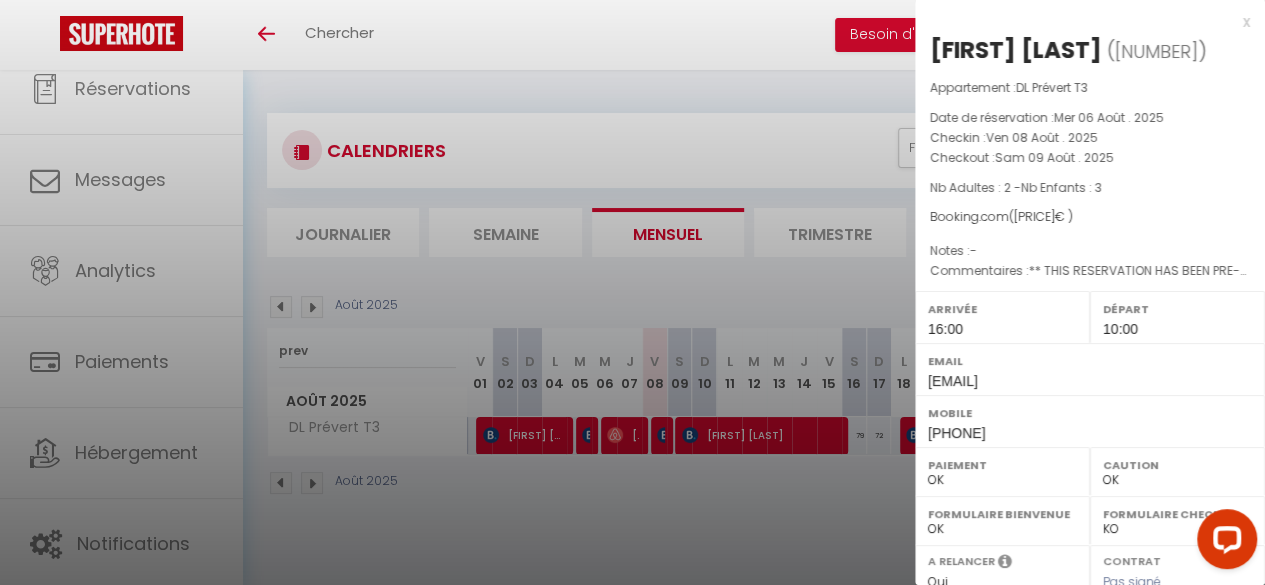 click at bounding box center (632, 292) 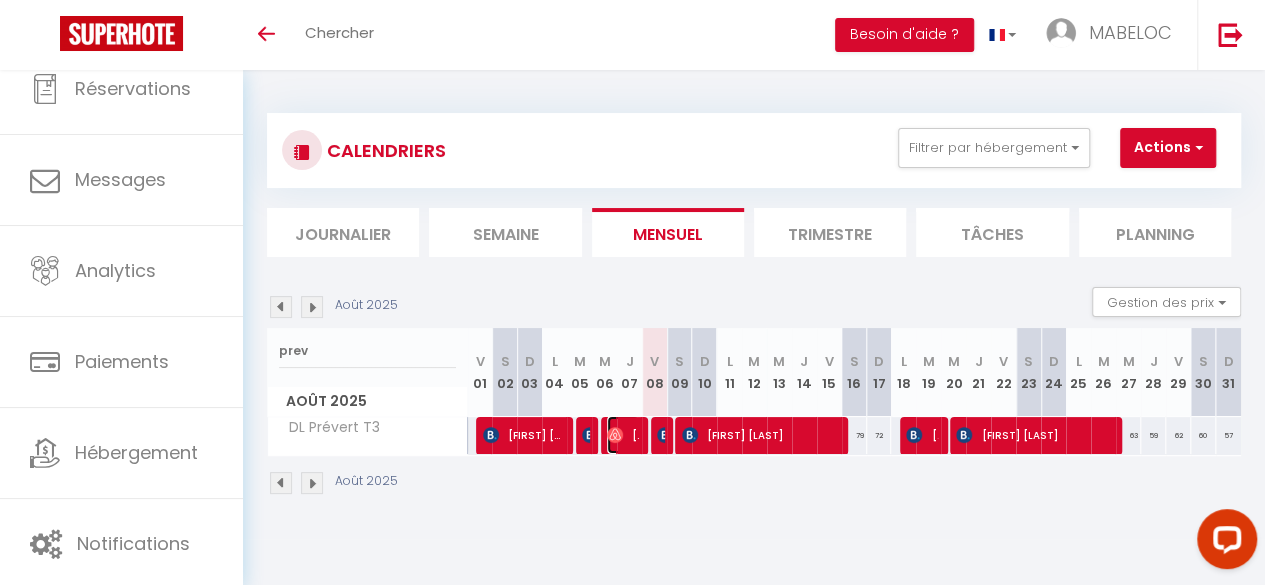 click on "[FIRST] [LAST]" at bounding box center [623, 435] 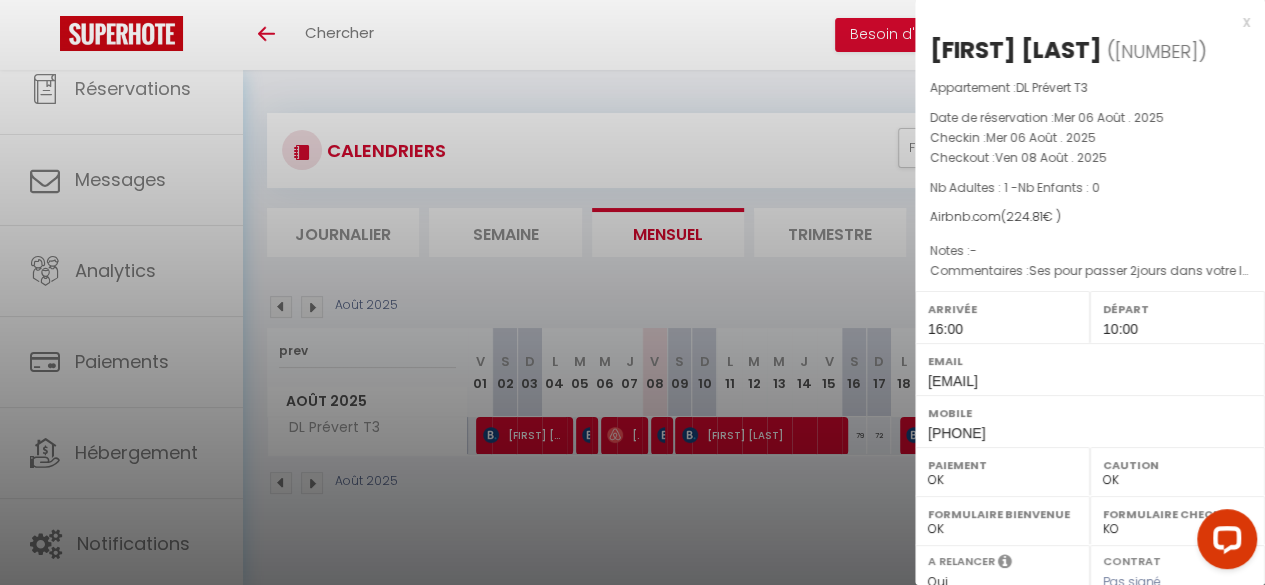 click at bounding box center [632, 292] 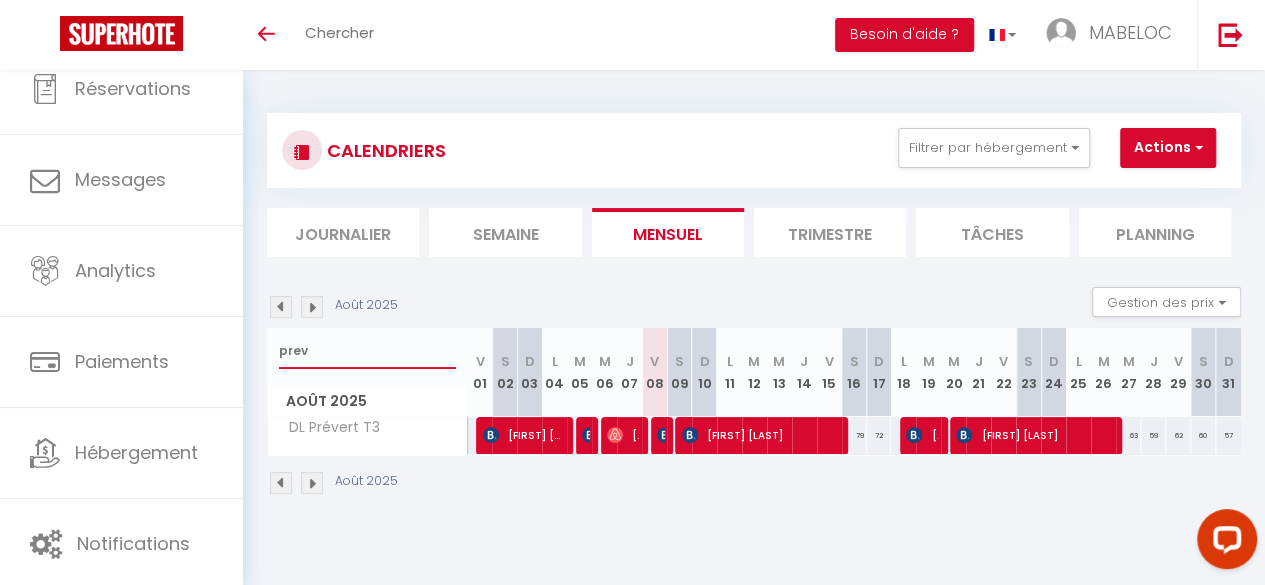 click on "prev" at bounding box center (367, 351) 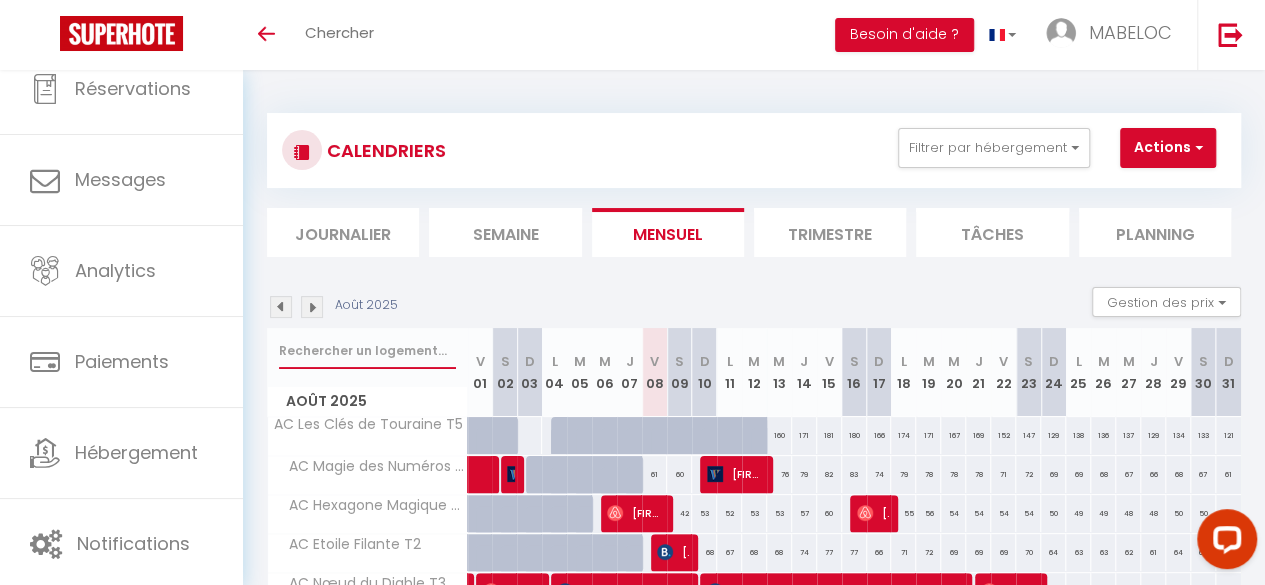 click at bounding box center (367, 351) 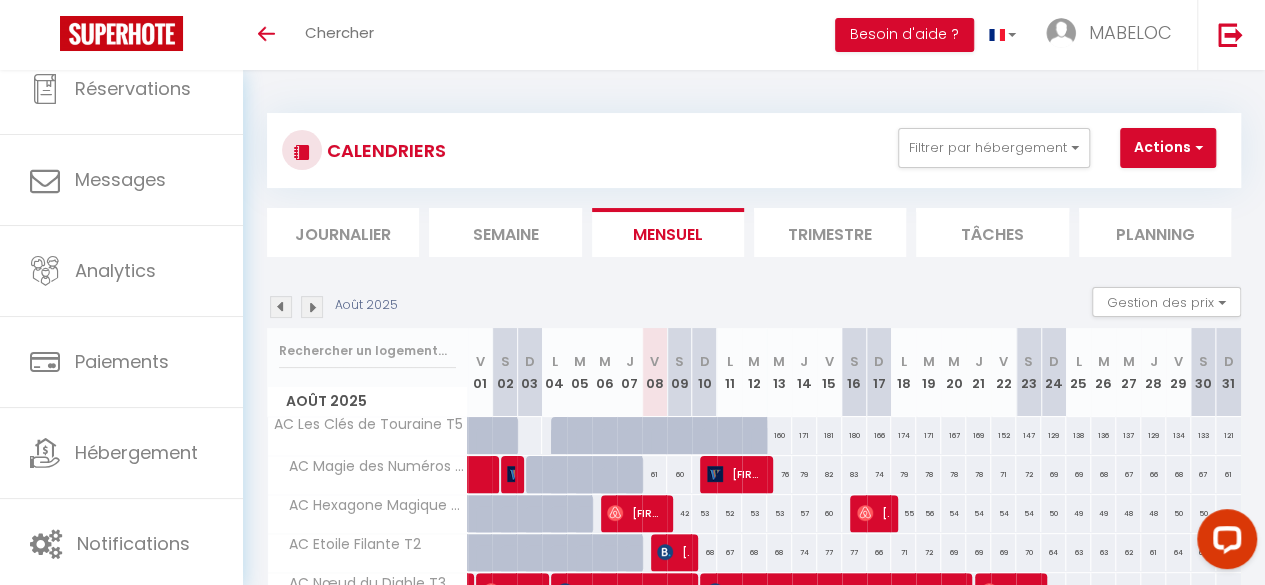 click on "Août 2025
Gestion des prix
Nb Nuits minimum   Règles   Disponibilité           Août 2025
V
01
S
02
D
03
L
04
M
05
M
06
J
07
V
08
S
09
D
10
L
11
M
12
M
13
J   V" at bounding box center (754, 527) 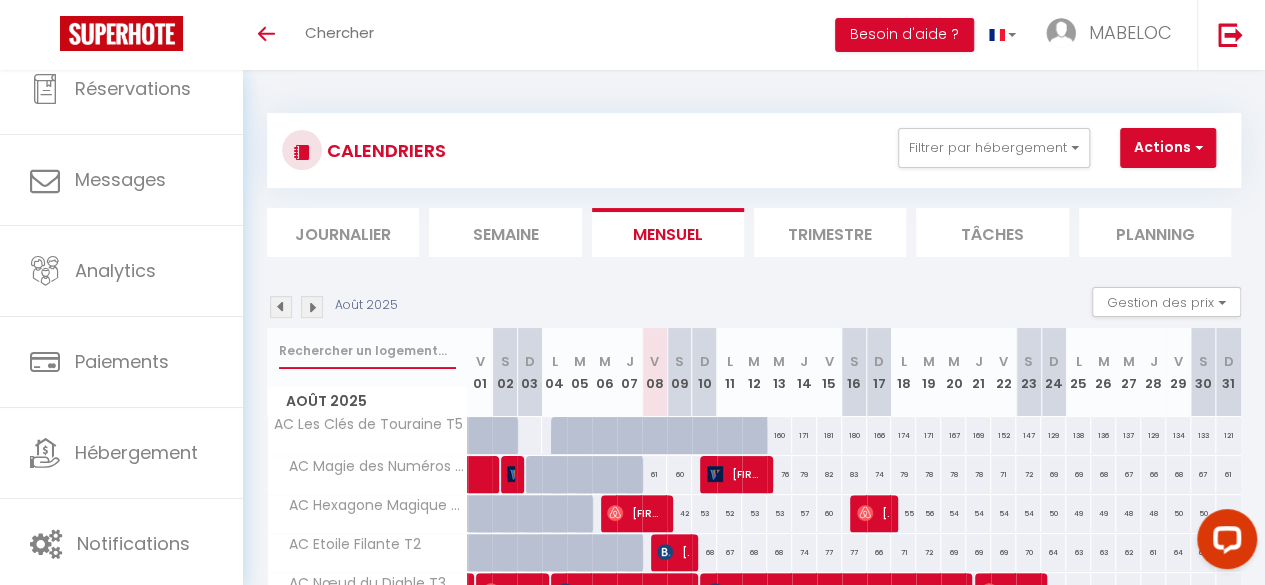 click at bounding box center (367, 351) 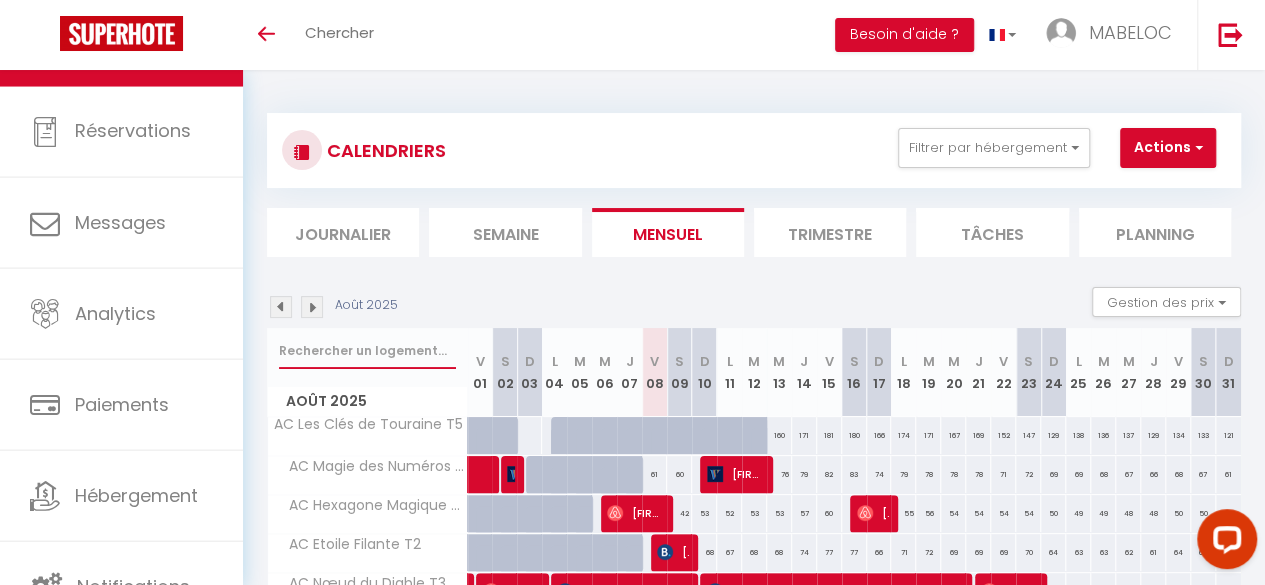 click at bounding box center (367, 351) 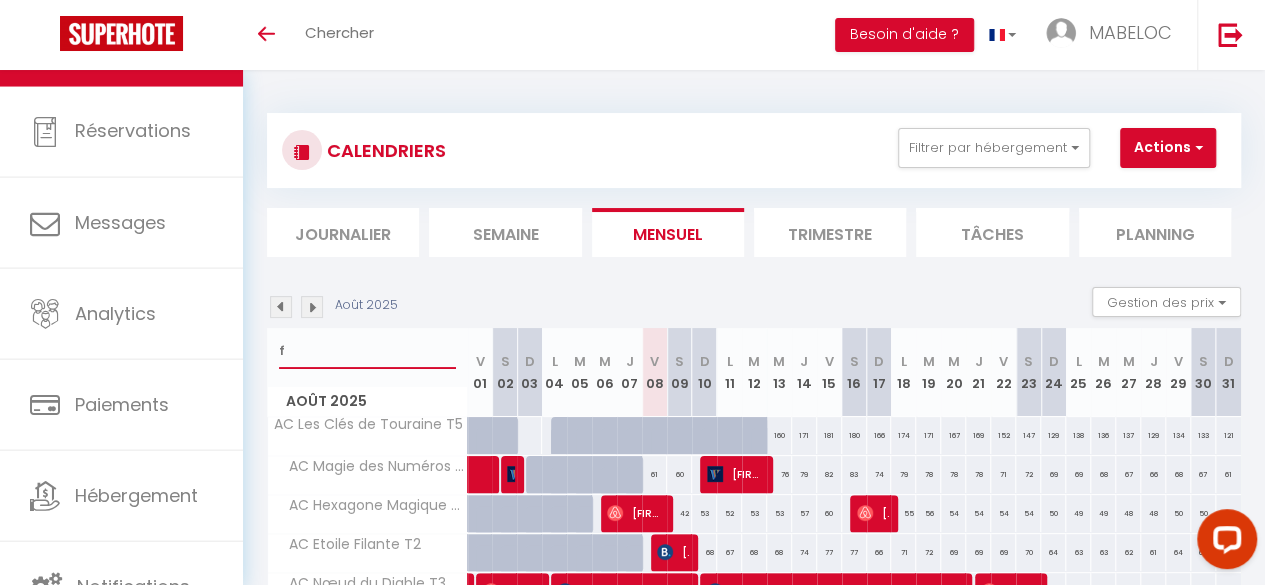type on "f" 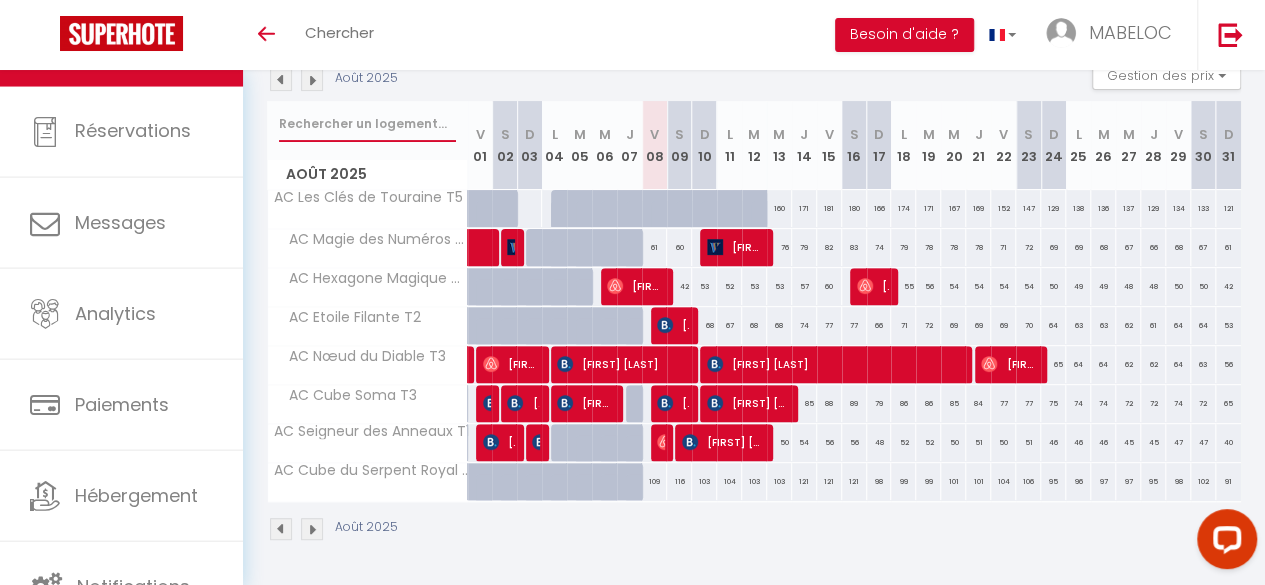 scroll, scrollTop: 101, scrollLeft: 0, axis: vertical 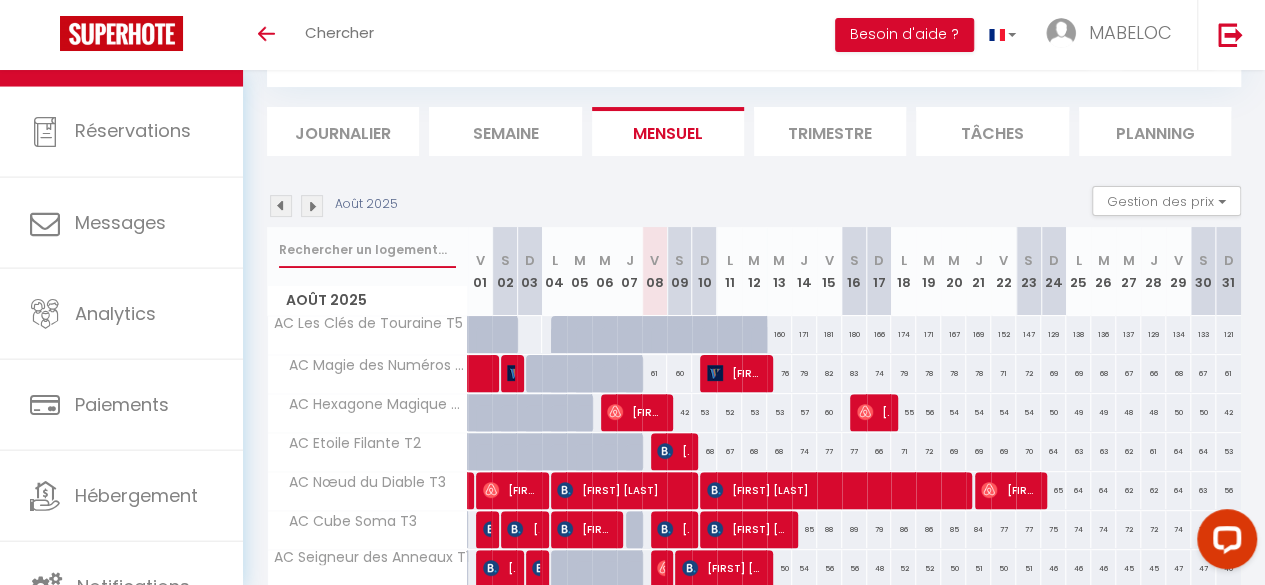 type 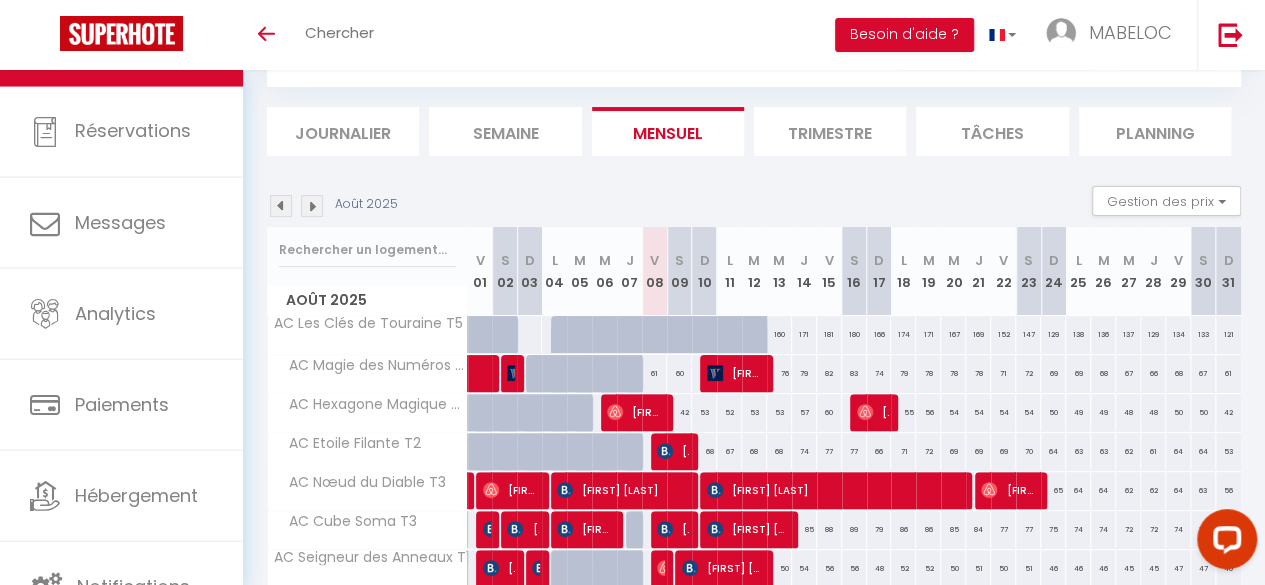 click on "Août 2025
Gestion des prix
Nb Nuits minimum   Règles   Disponibilité" at bounding box center (754, 206) 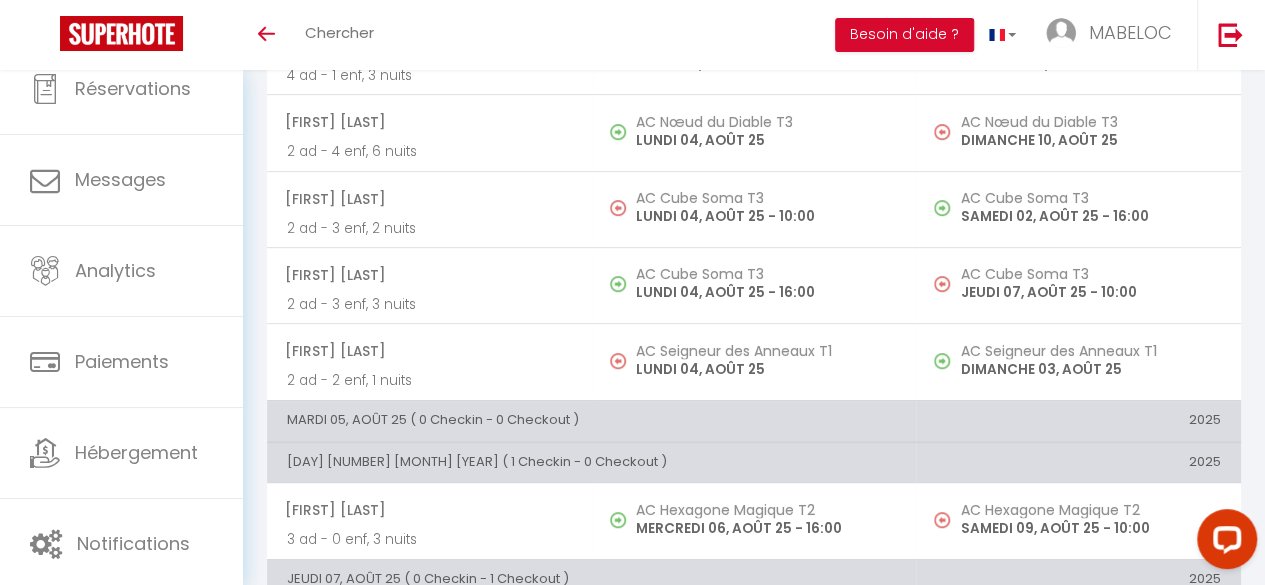 scroll, scrollTop: 0, scrollLeft: 0, axis: both 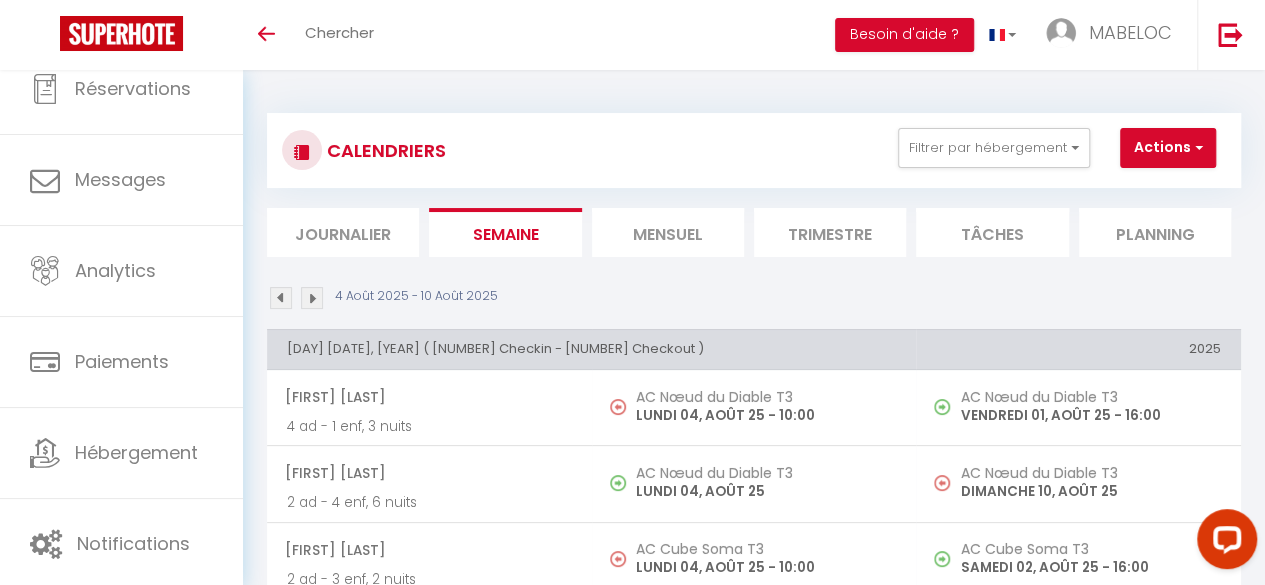 click on "Mensuel" at bounding box center (668, 232) 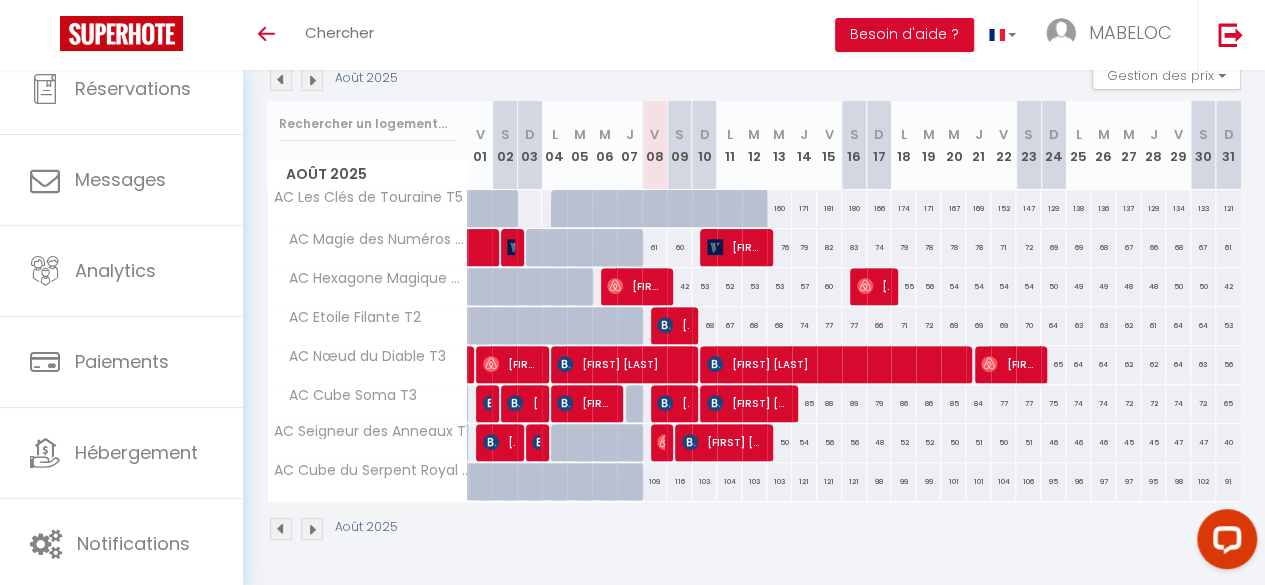 scroll, scrollTop: 0, scrollLeft: 0, axis: both 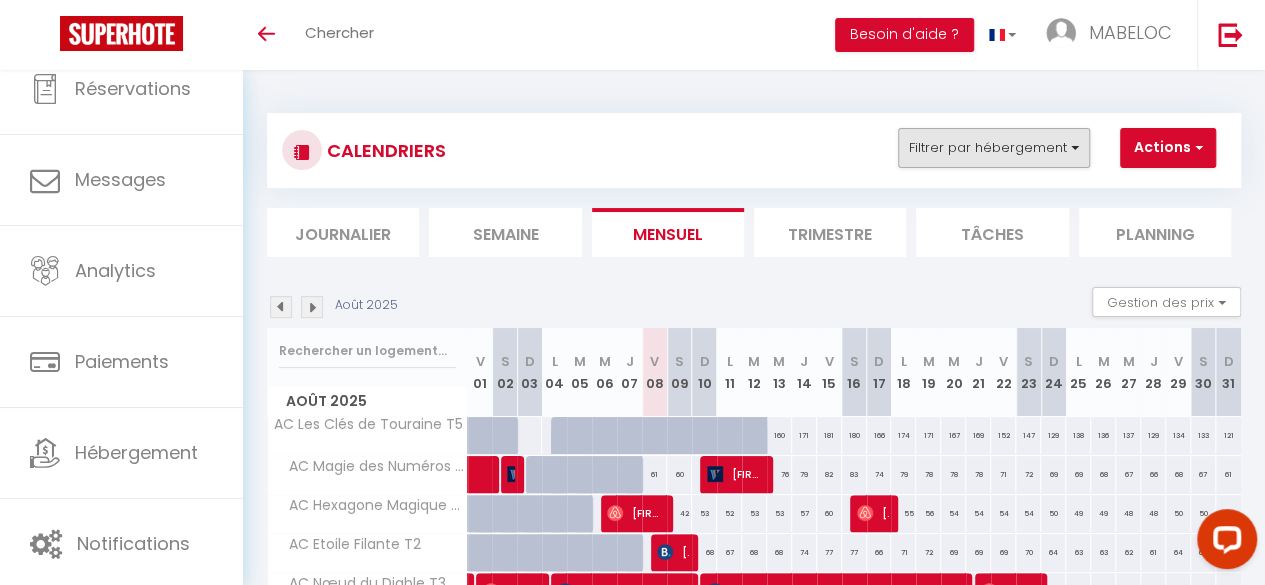 drag, startPoint x: 1012, startPoint y: 112, endPoint x: 989, endPoint y: 131, distance: 29.832869 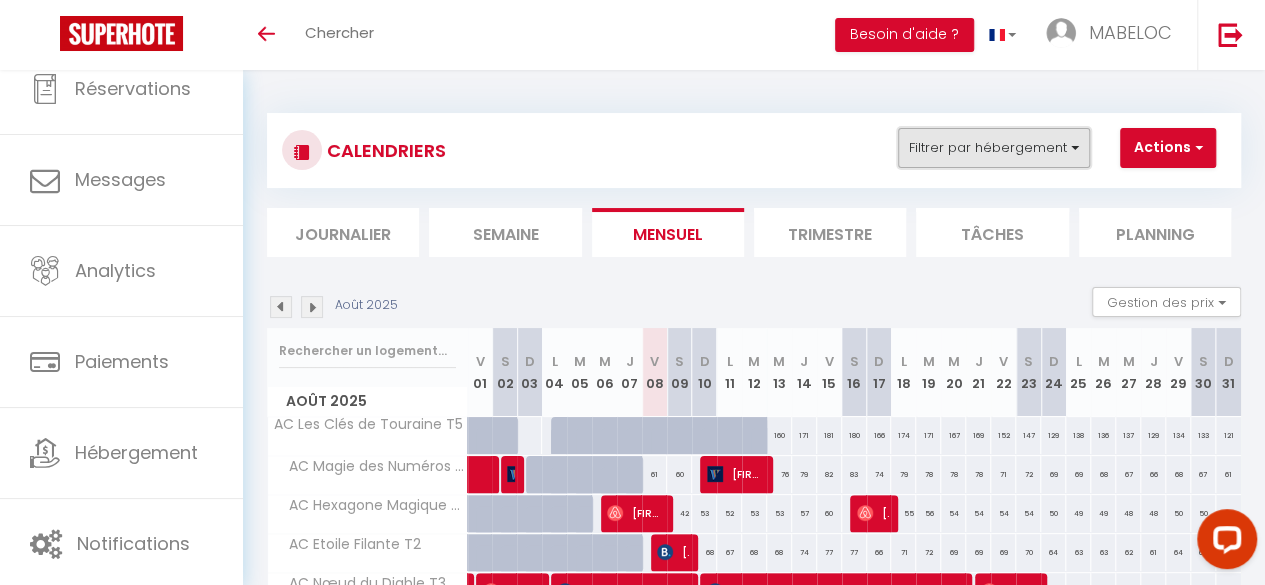 click on "Filtrer par hébergement" at bounding box center [994, 148] 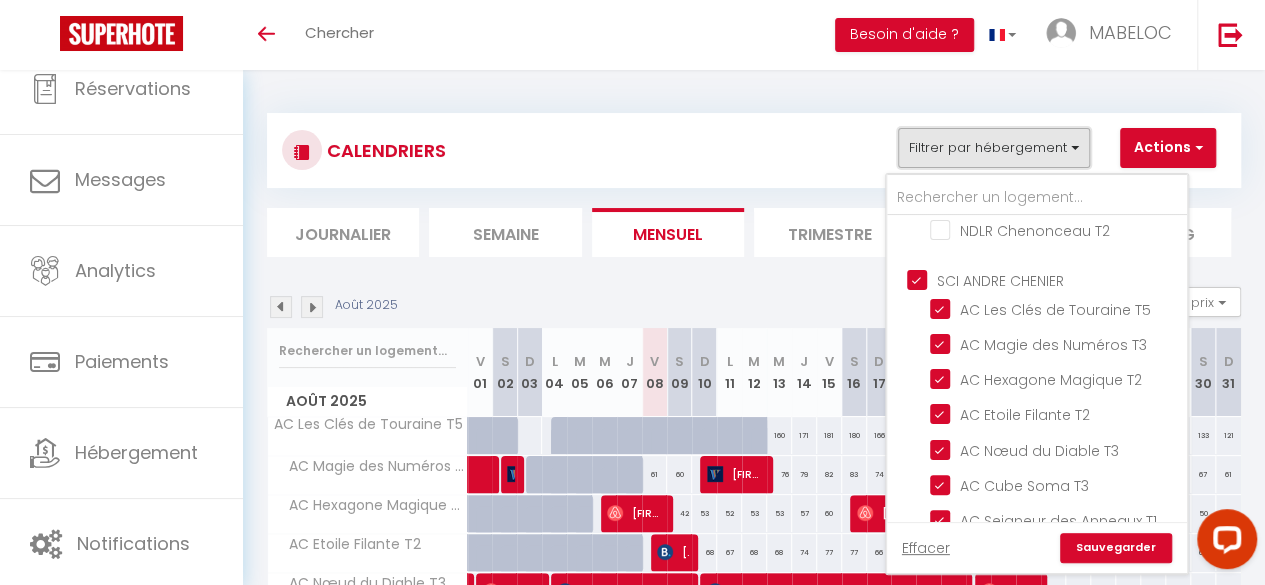 scroll, scrollTop: 715, scrollLeft: 0, axis: vertical 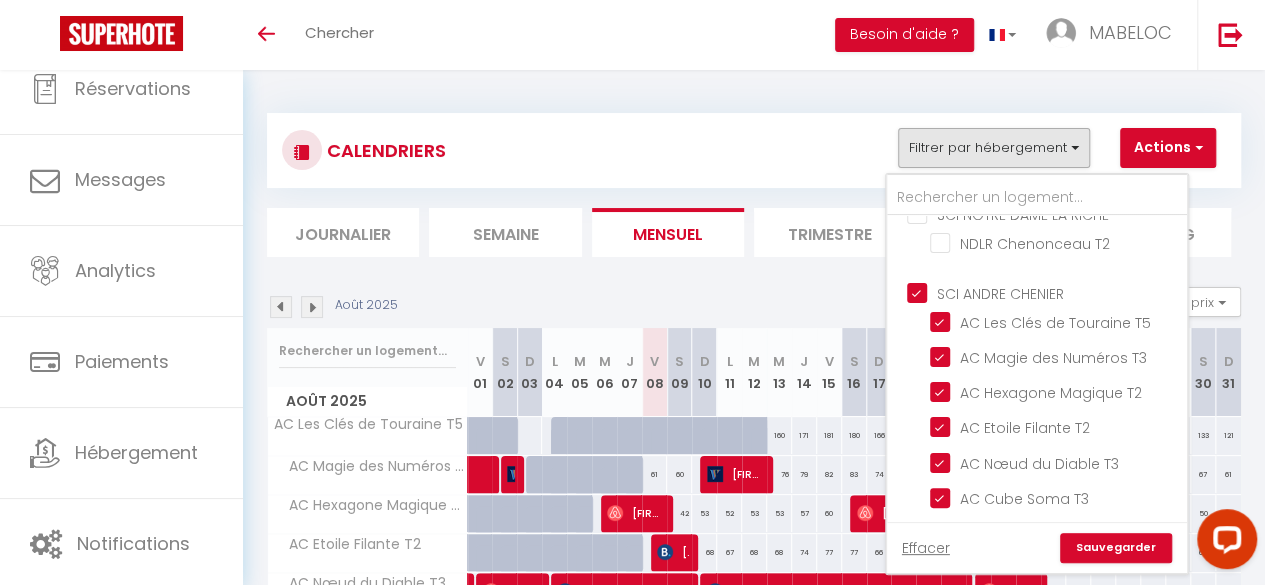 click on "SCI ANDRE CHENIER" at bounding box center (1057, 291) 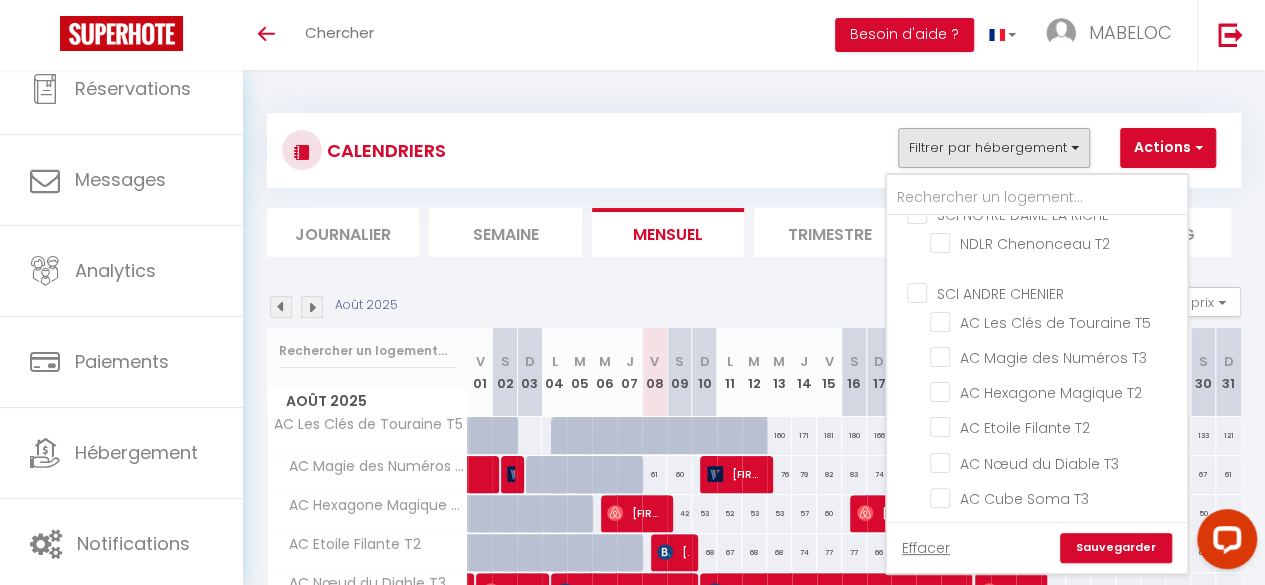checkbox on "false" 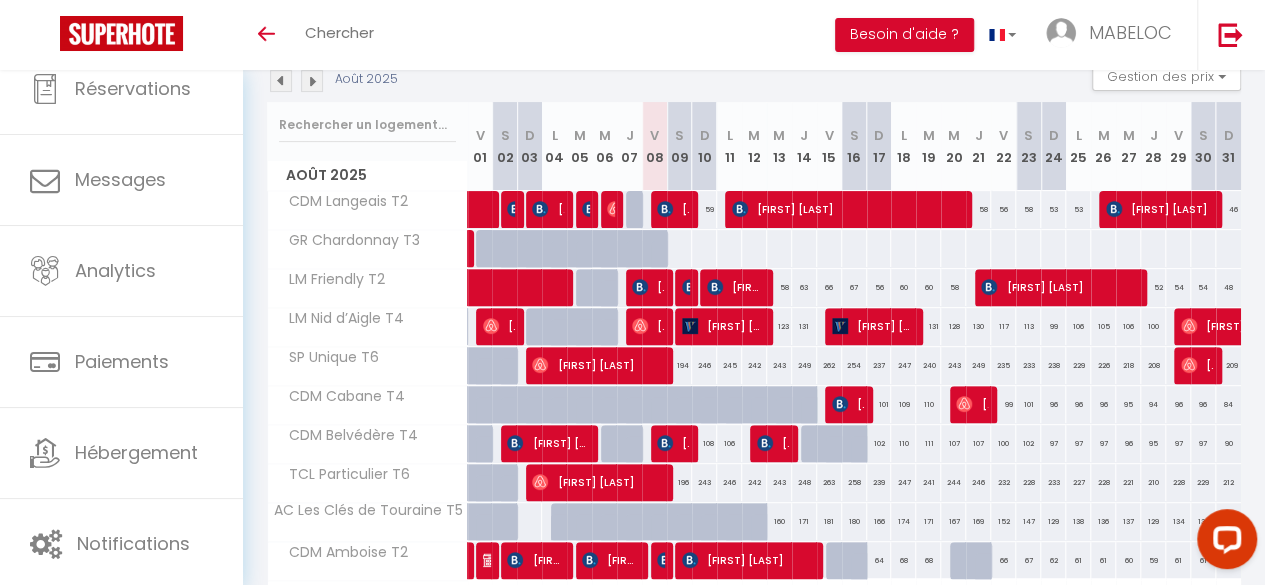 scroll, scrollTop: 0, scrollLeft: 0, axis: both 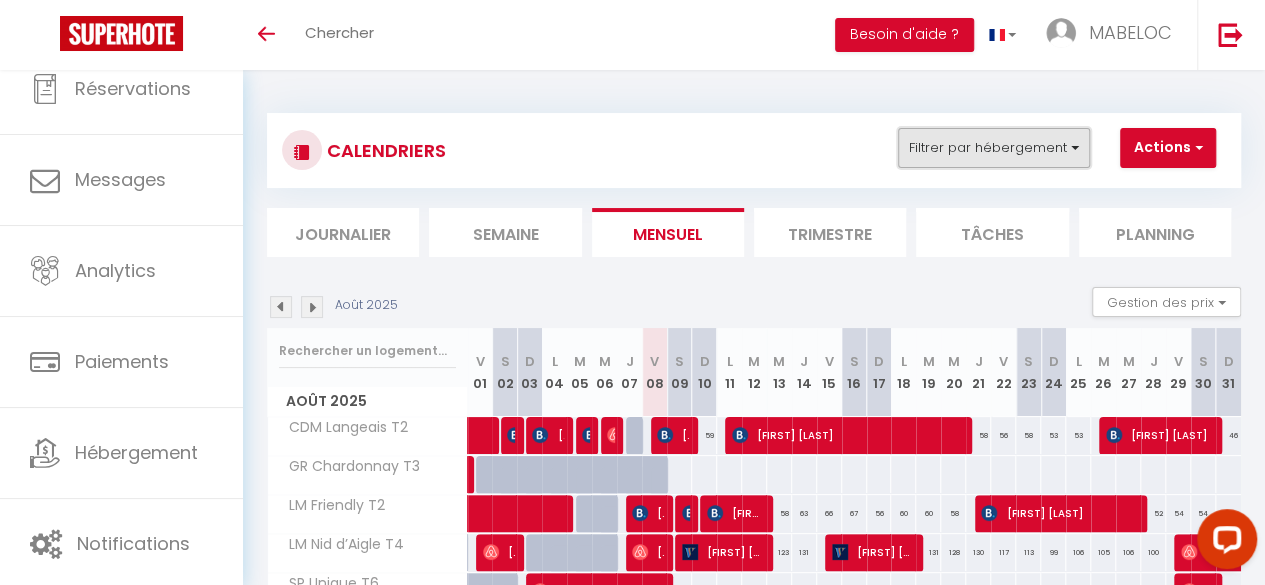 click on "Filtrer par hébergement" at bounding box center (994, 148) 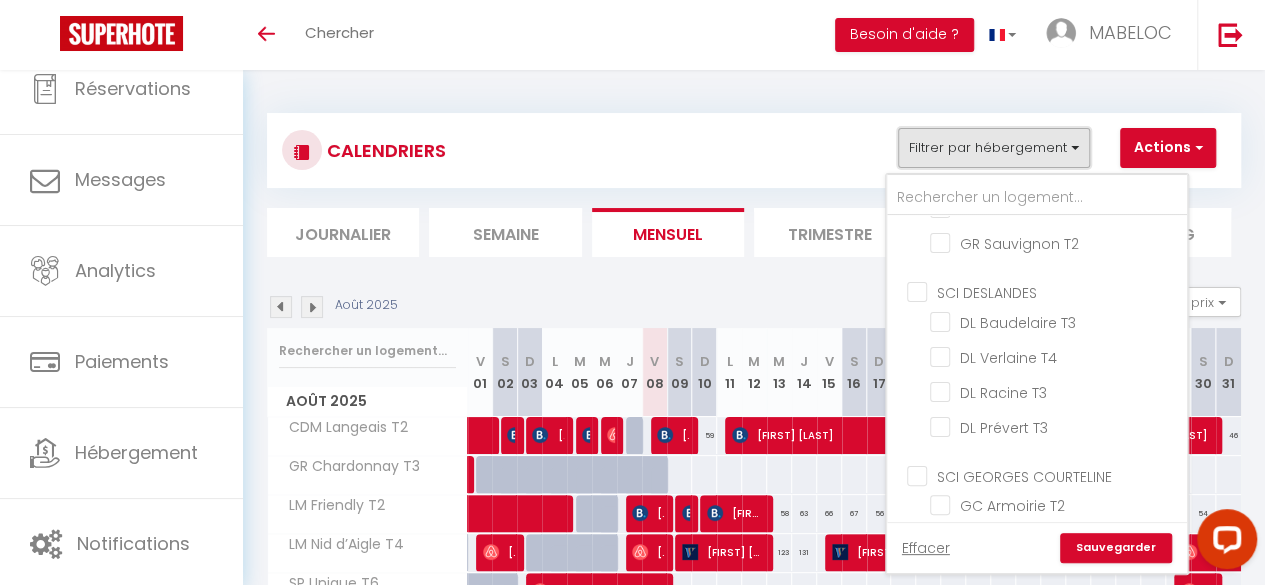scroll, scrollTop: 1530, scrollLeft: 0, axis: vertical 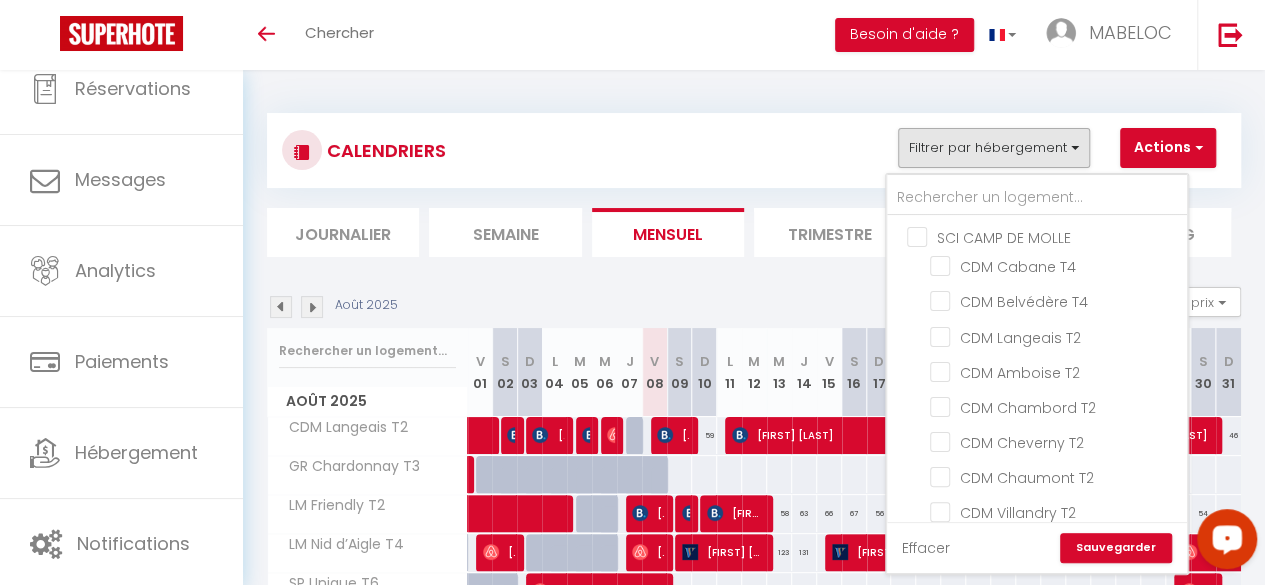 click on "Effacer" at bounding box center [926, 548] 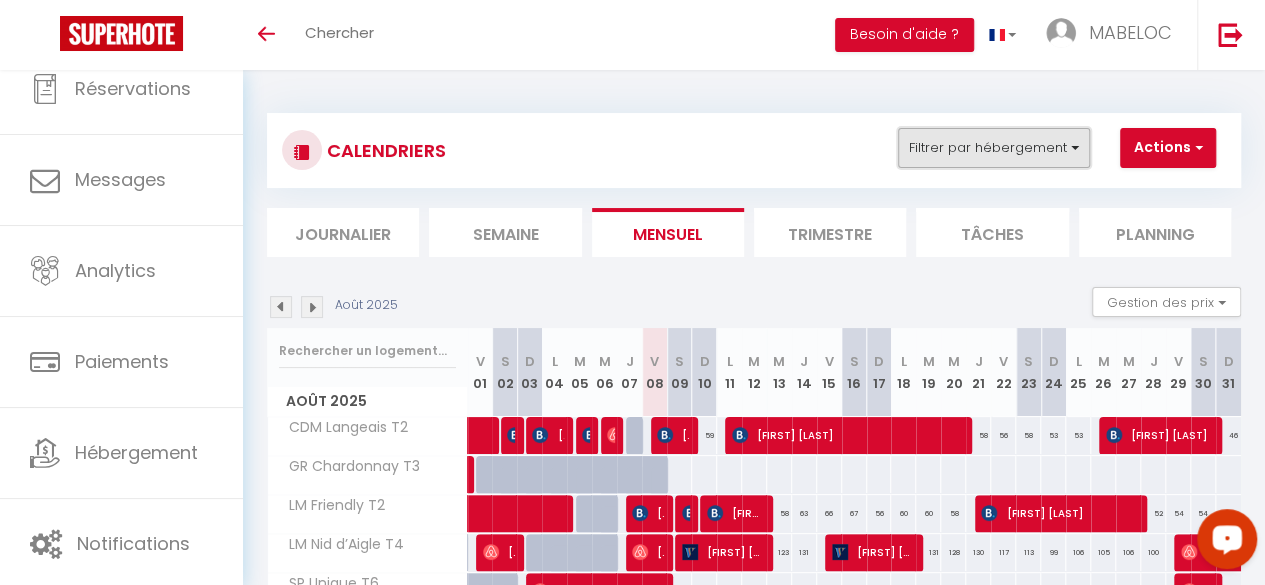 click on "Filtrer par hébergement" at bounding box center (994, 148) 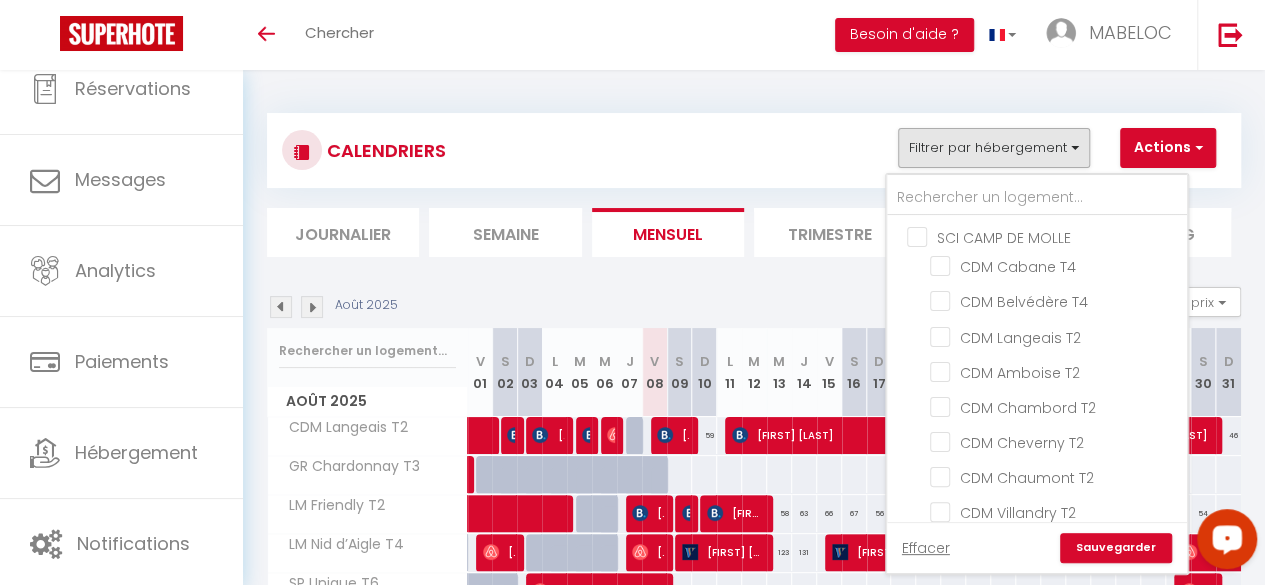 click on "Sauvegarder" at bounding box center (1116, 548) 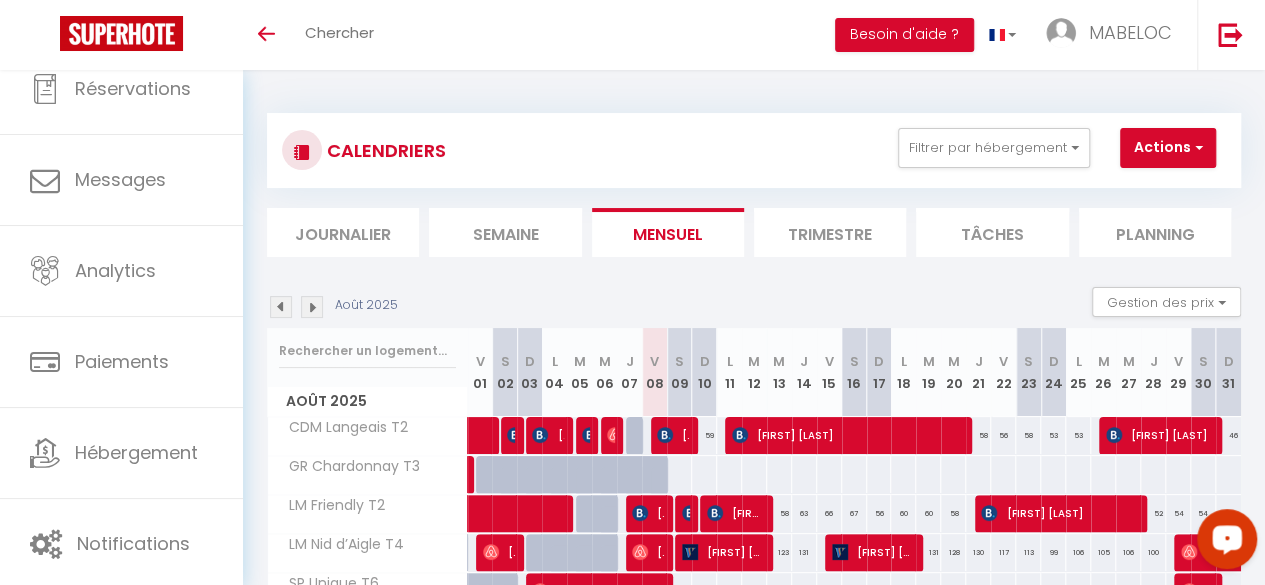 scroll, scrollTop: 363, scrollLeft: 0, axis: vertical 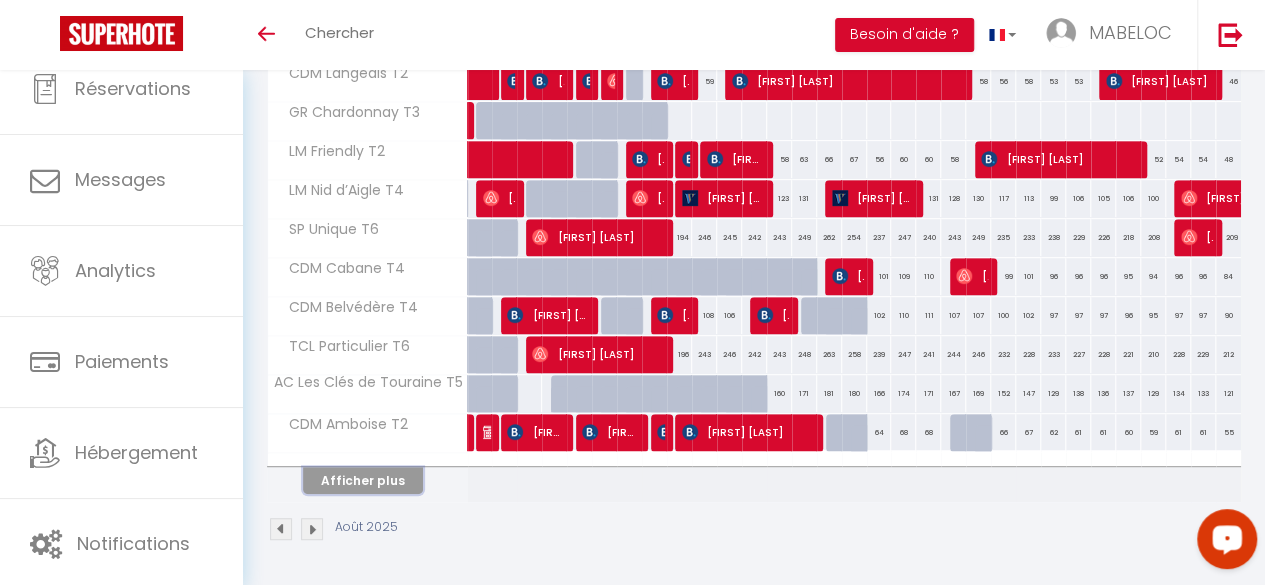 click on "Afficher plus" at bounding box center (363, 480) 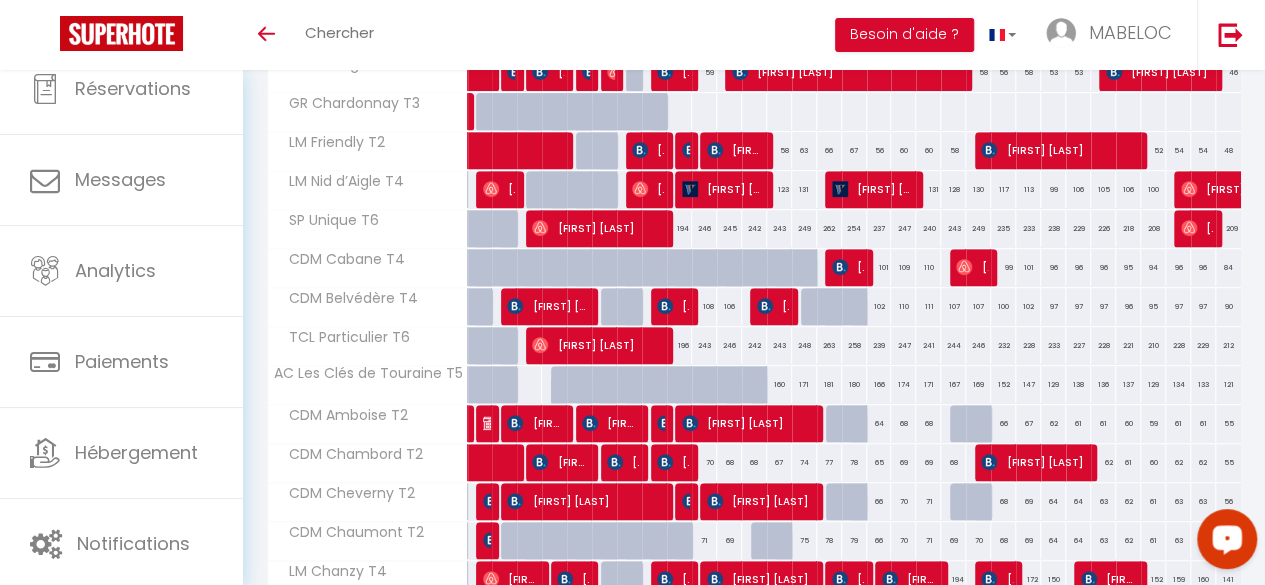 scroll, scrollTop: 750, scrollLeft: 0, axis: vertical 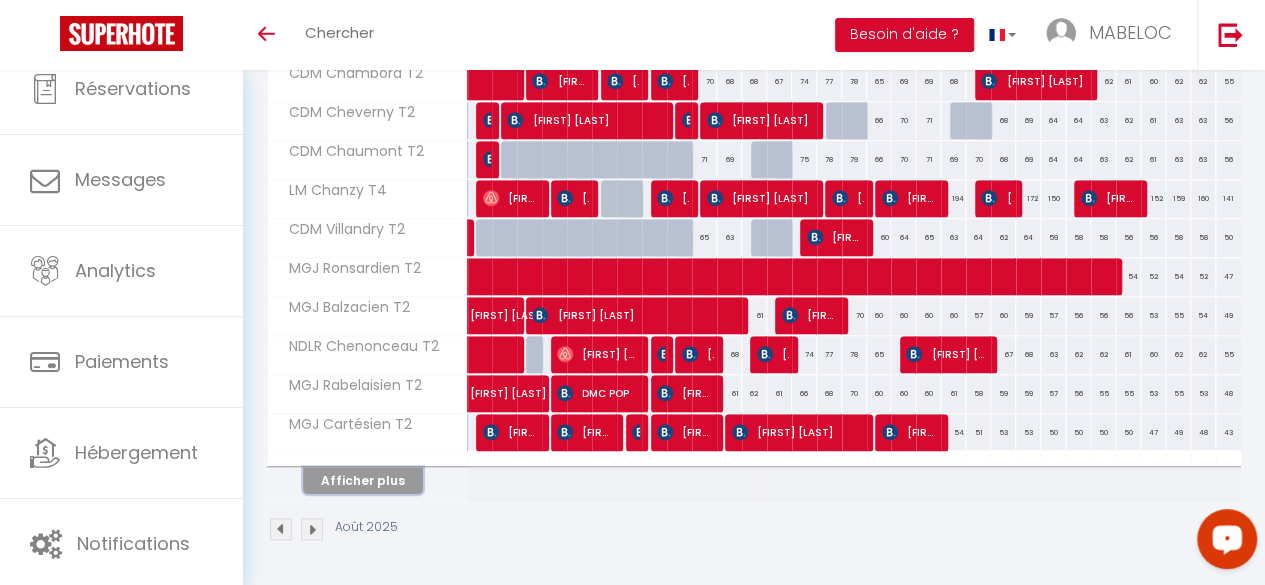 click on "Afficher plus" at bounding box center (363, 480) 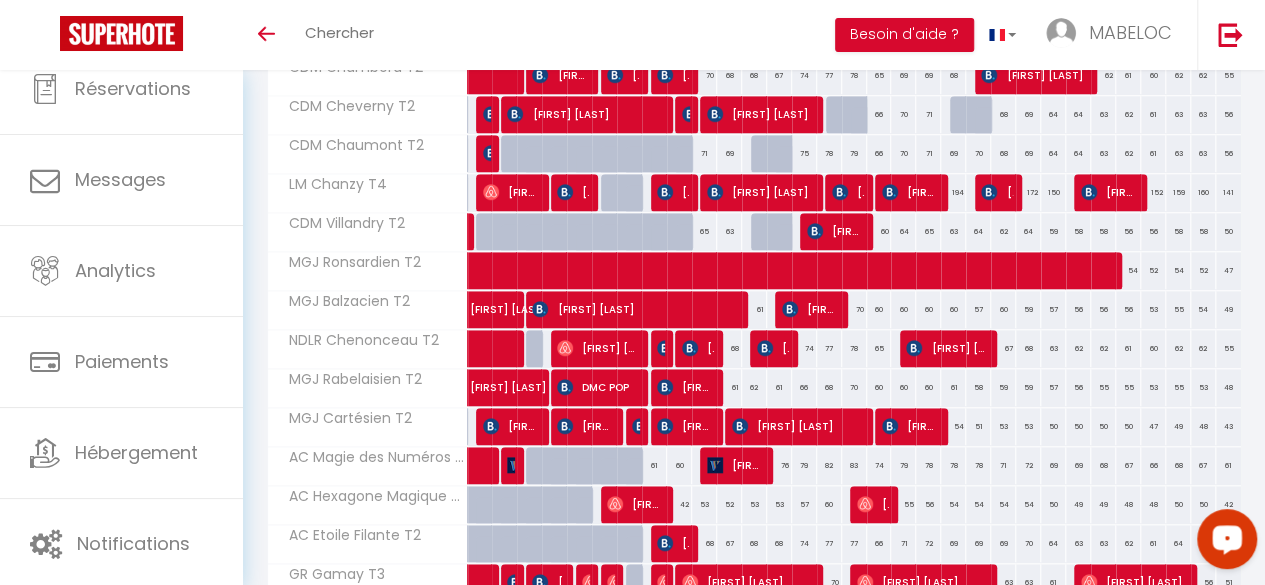 scroll, scrollTop: 1136, scrollLeft: 0, axis: vertical 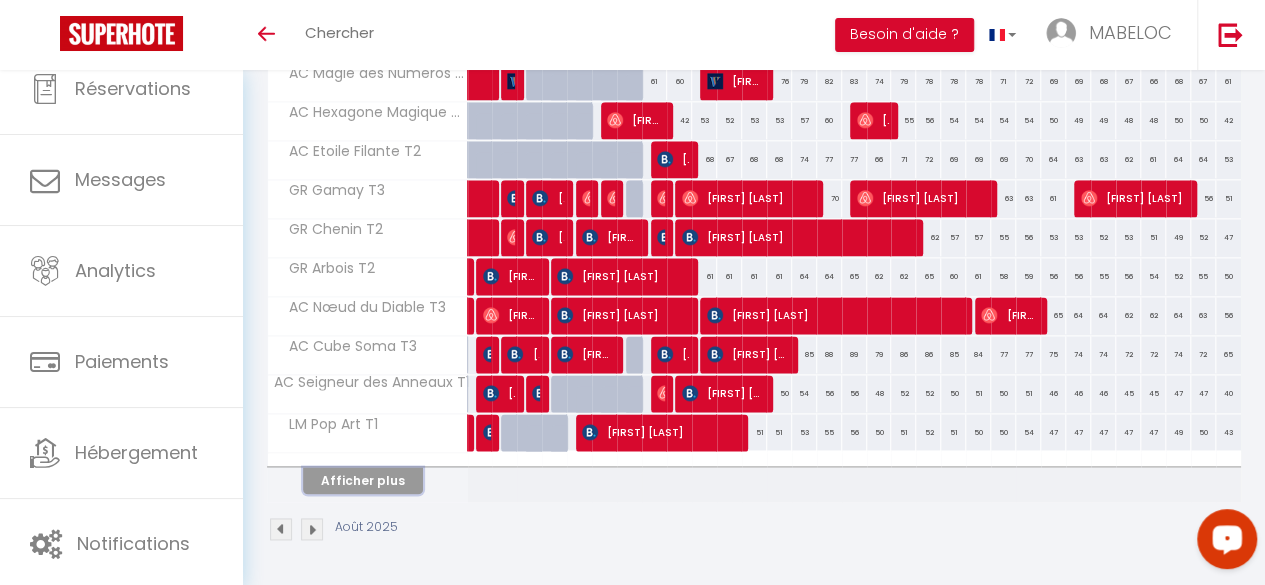 click on "Afficher plus" at bounding box center [363, 480] 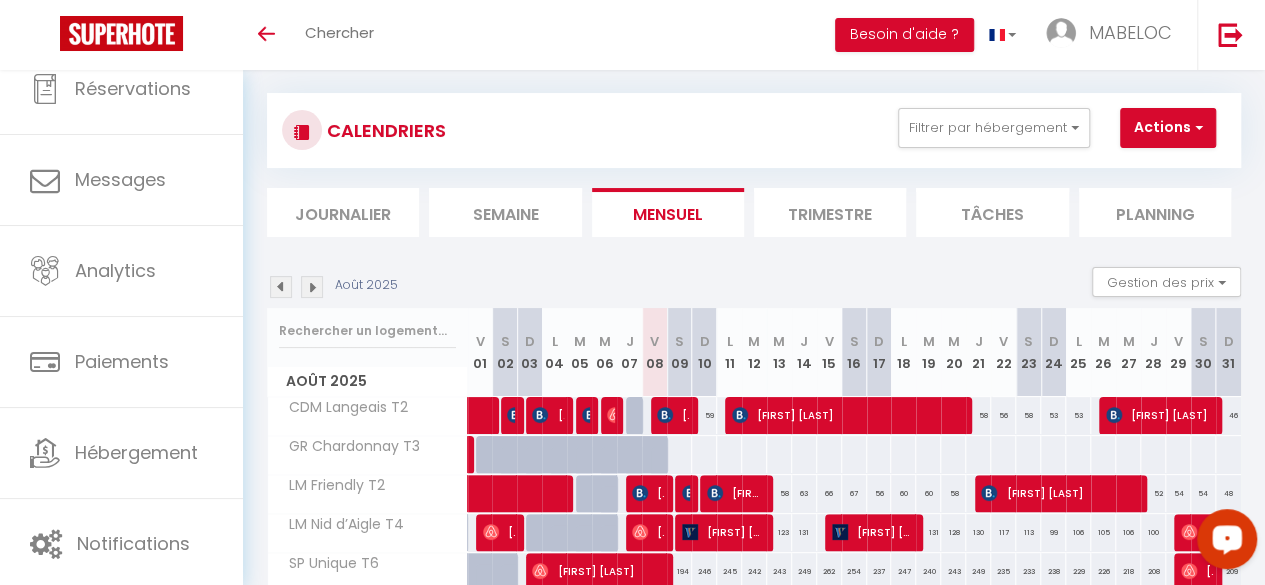 scroll, scrollTop: 19, scrollLeft: 0, axis: vertical 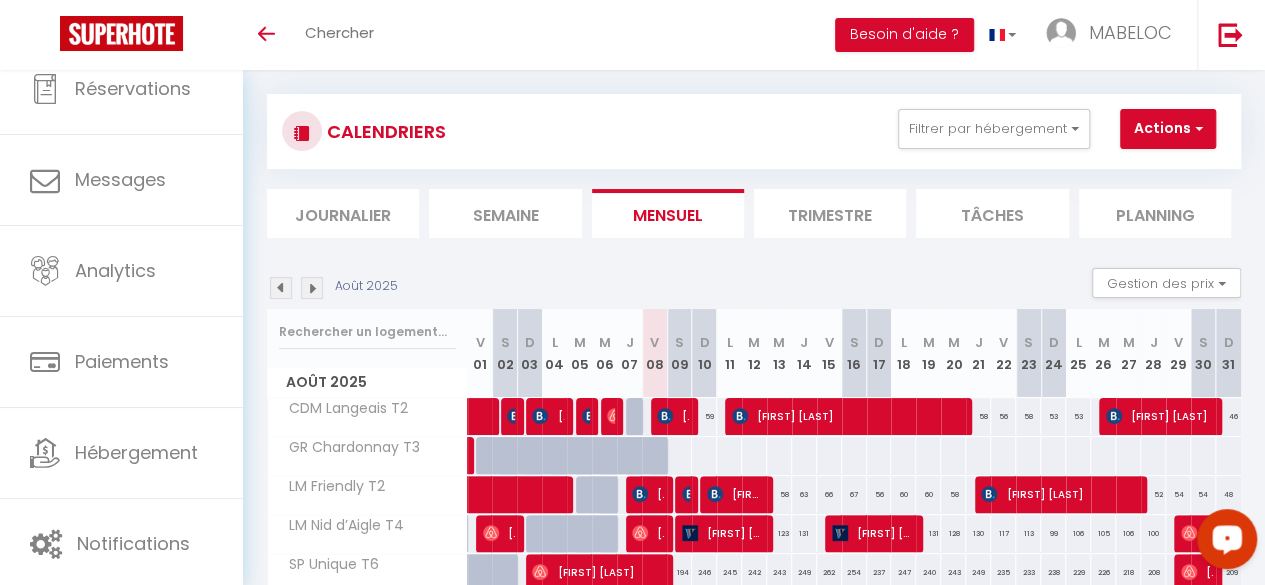 drag, startPoint x: 328, startPoint y: 351, endPoint x: 351, endPoint y: 329, distance: 31.827662 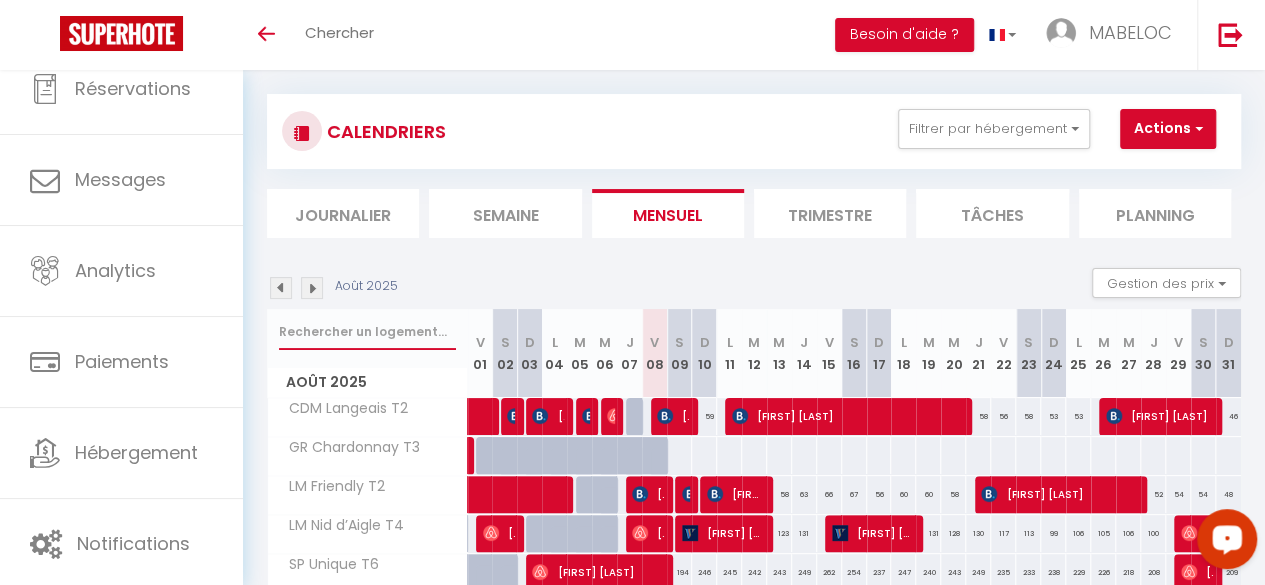 click at bounding box center [367, 332] 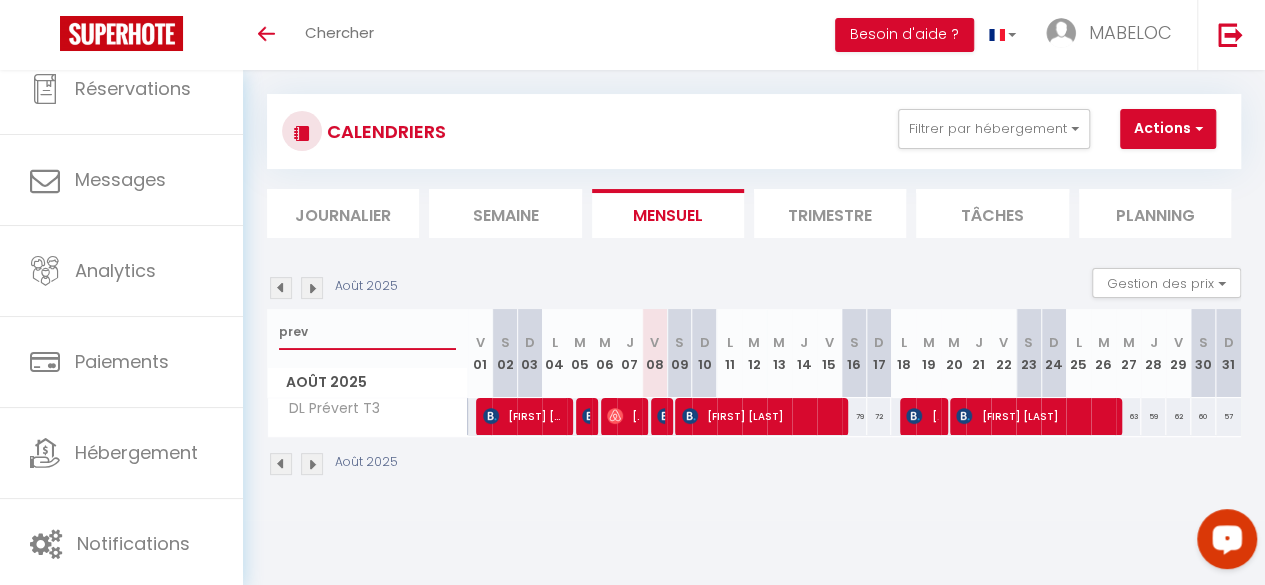 type on "prev" 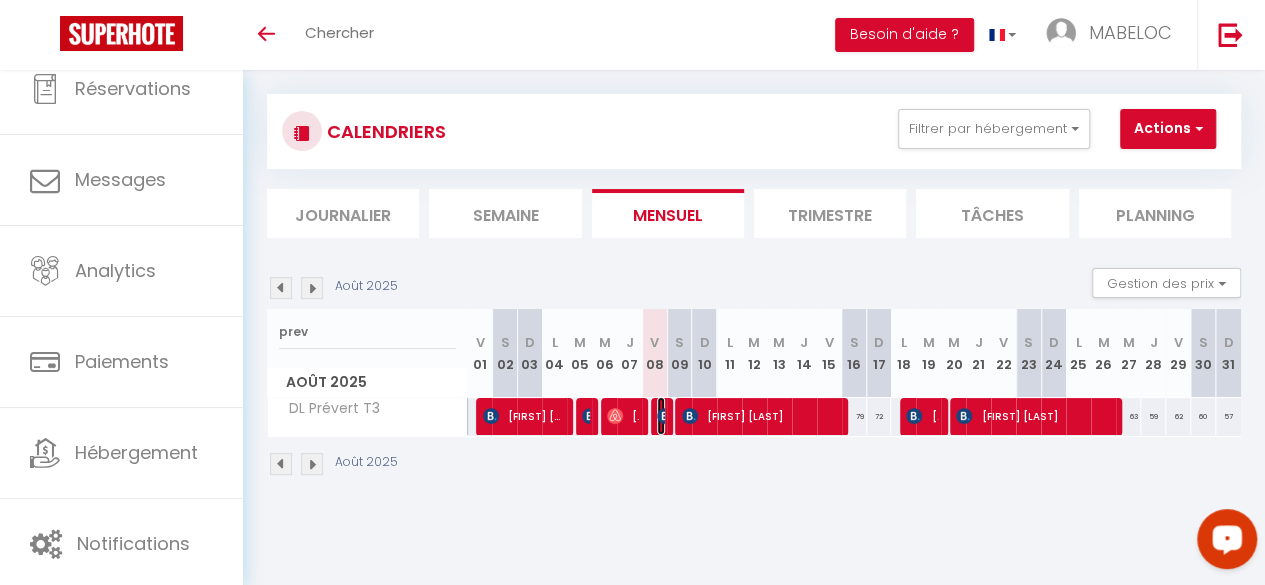 click at bounding box center [665, 416] 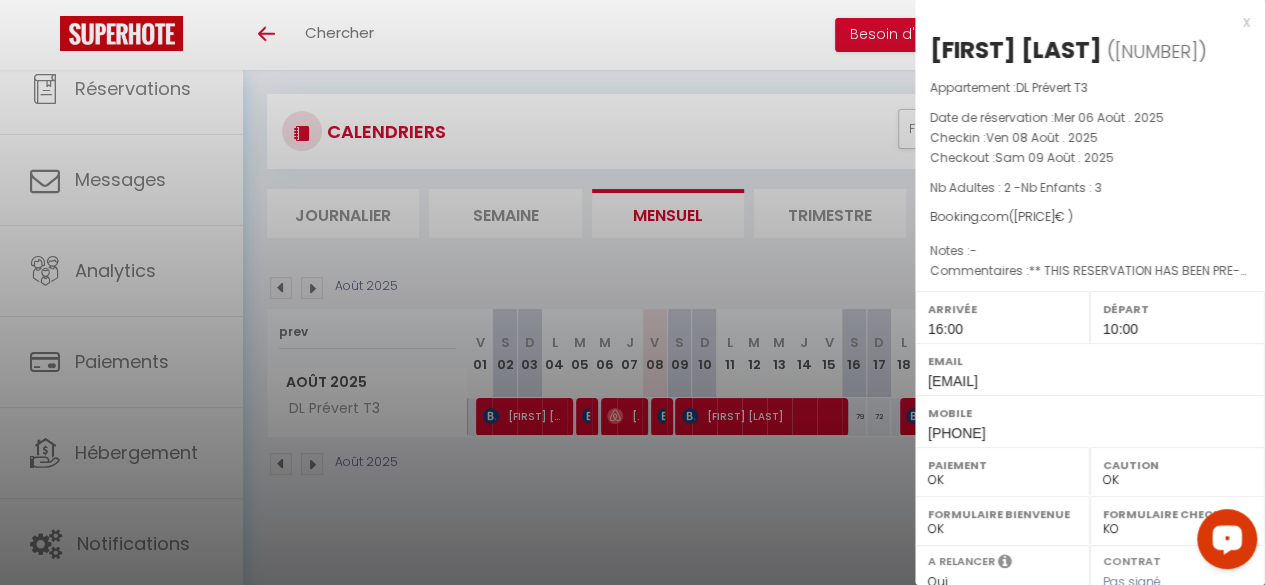 click on "x" at bounding box center [1082, 22] 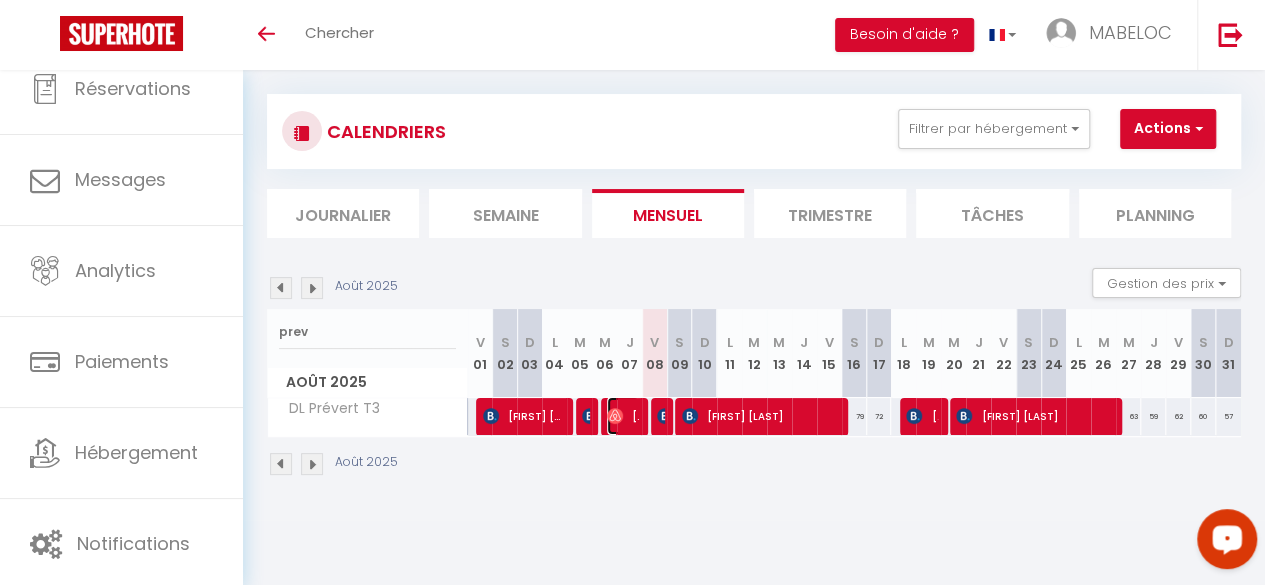 click on "[FIRST] [LAST]" at bounding box center [623, 416] 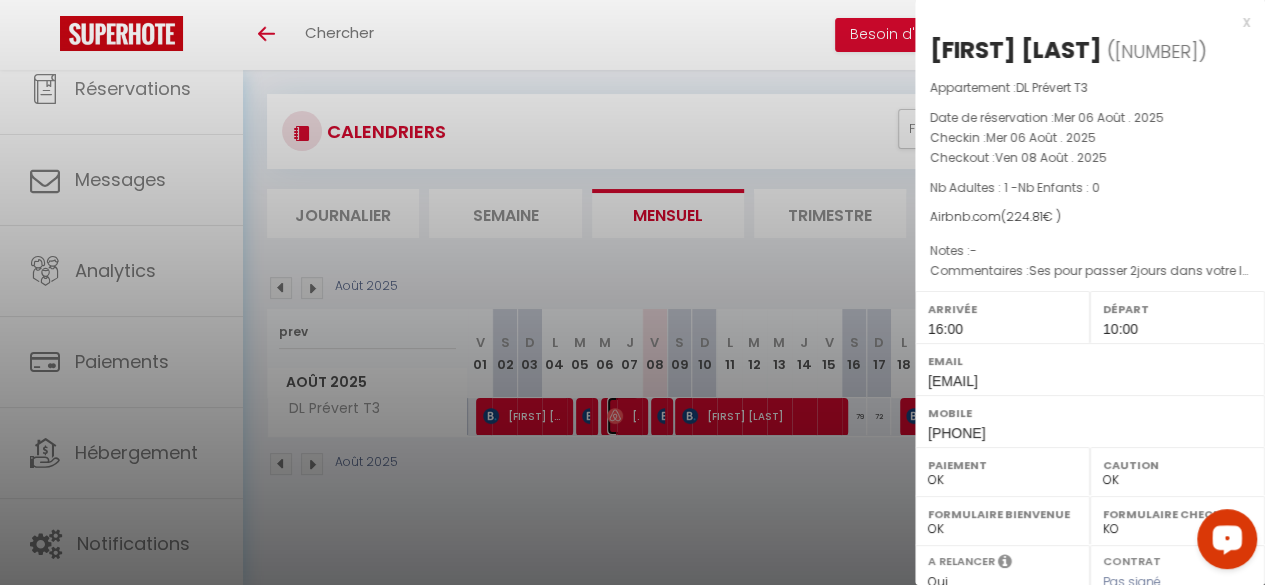 scroll, scrollTop: 342, scrollLeft: 0, axis: vertical 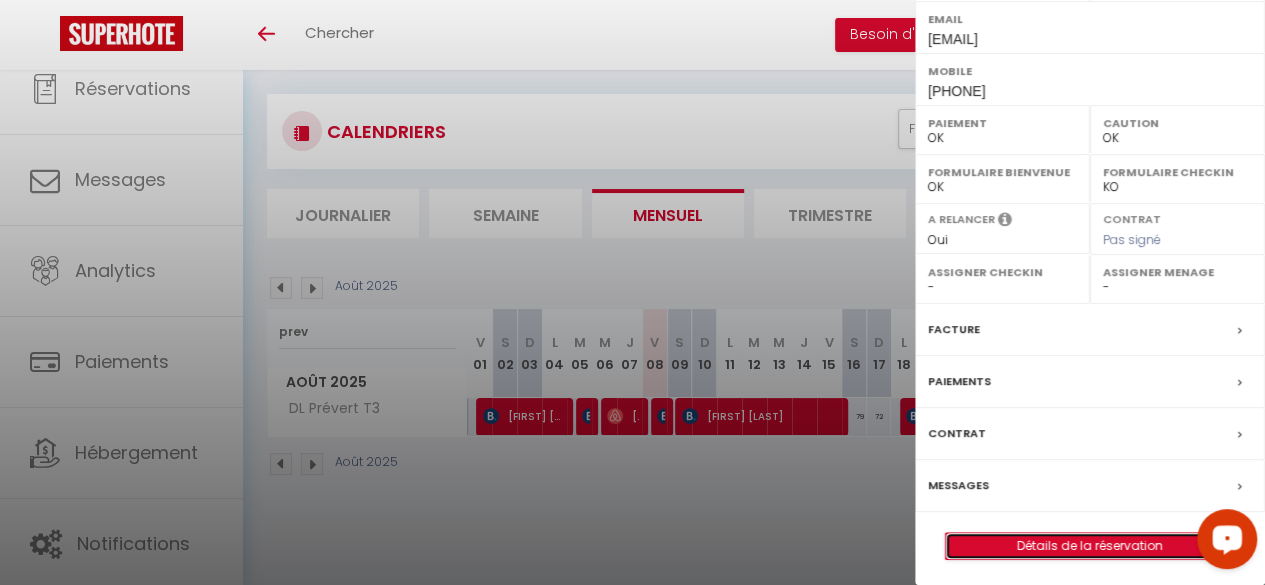 click on "Détails de la réservation" at bounding box center (1090, 546) 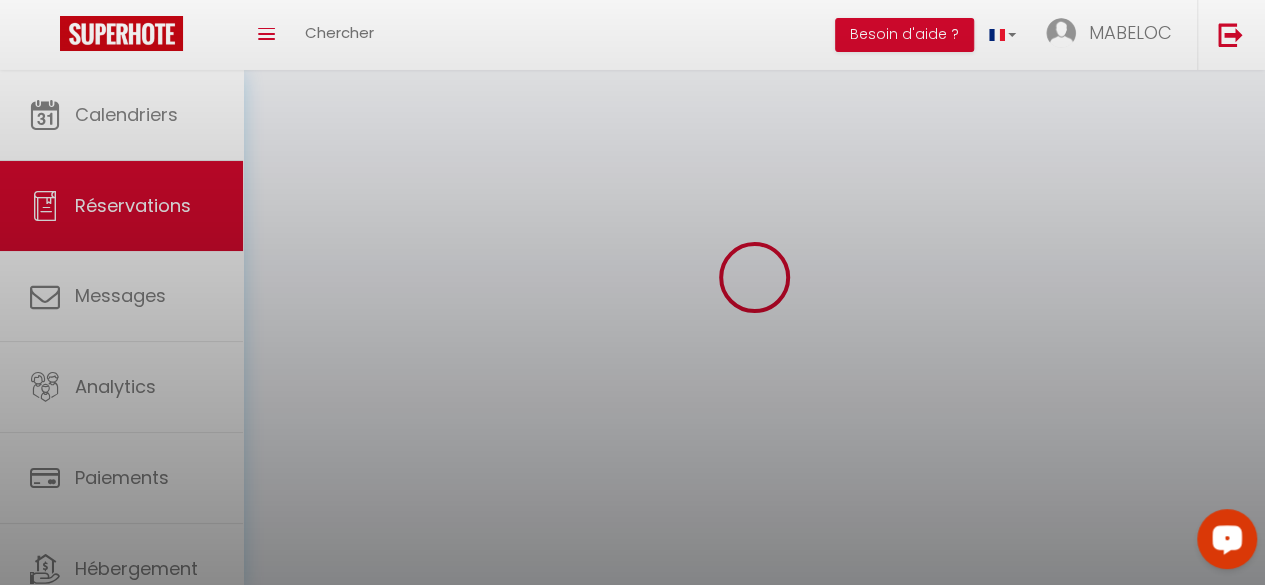 scroll, scrollTop: 0, scrollLeft: 0, axis: both 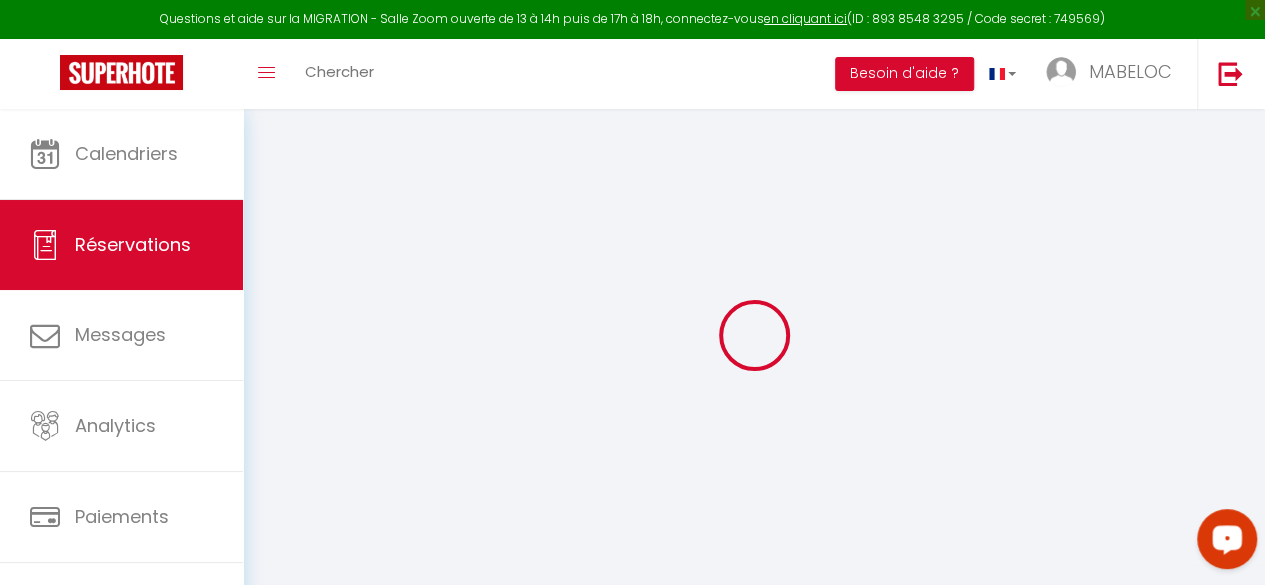 type on "[FIRST]" 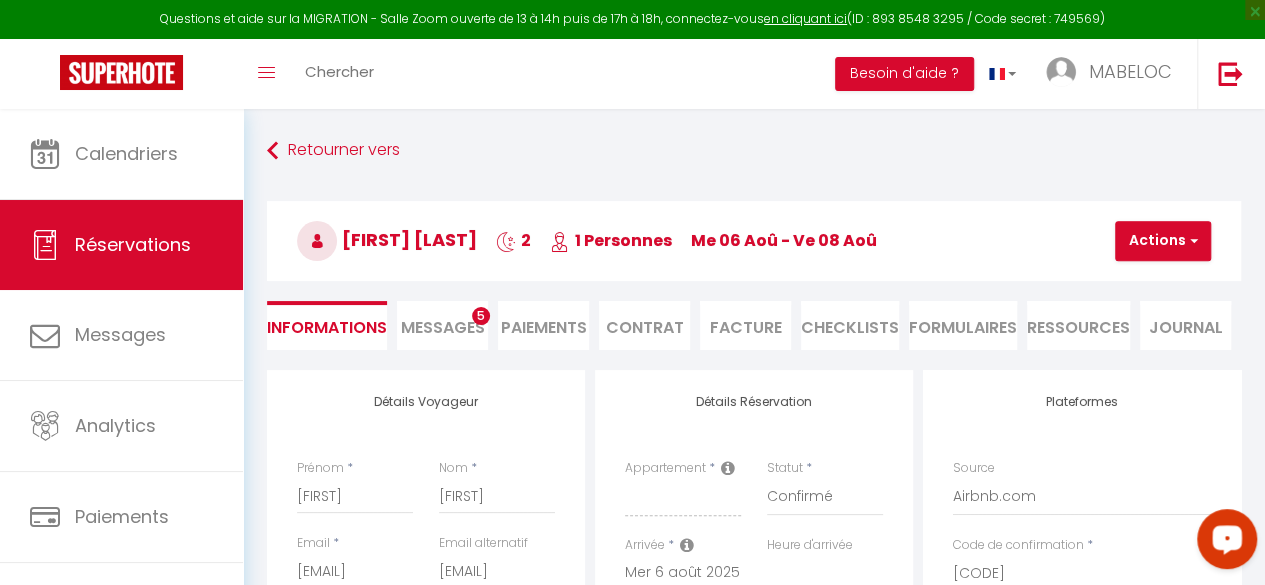 select 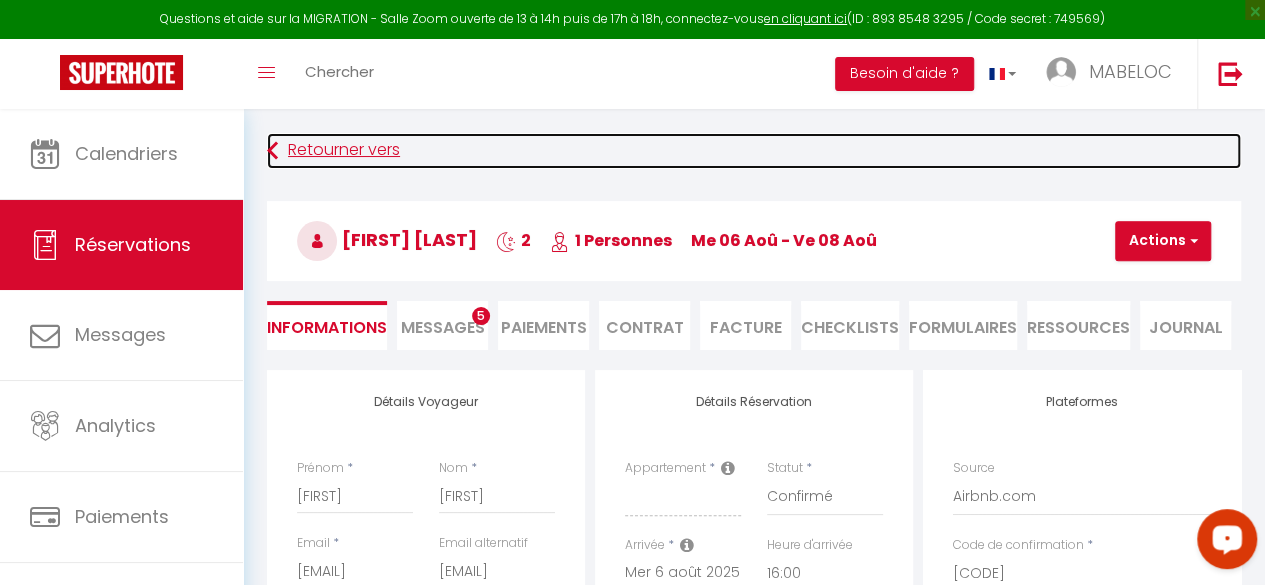 click on "Retourner vers" at bounding box center (754, 151) 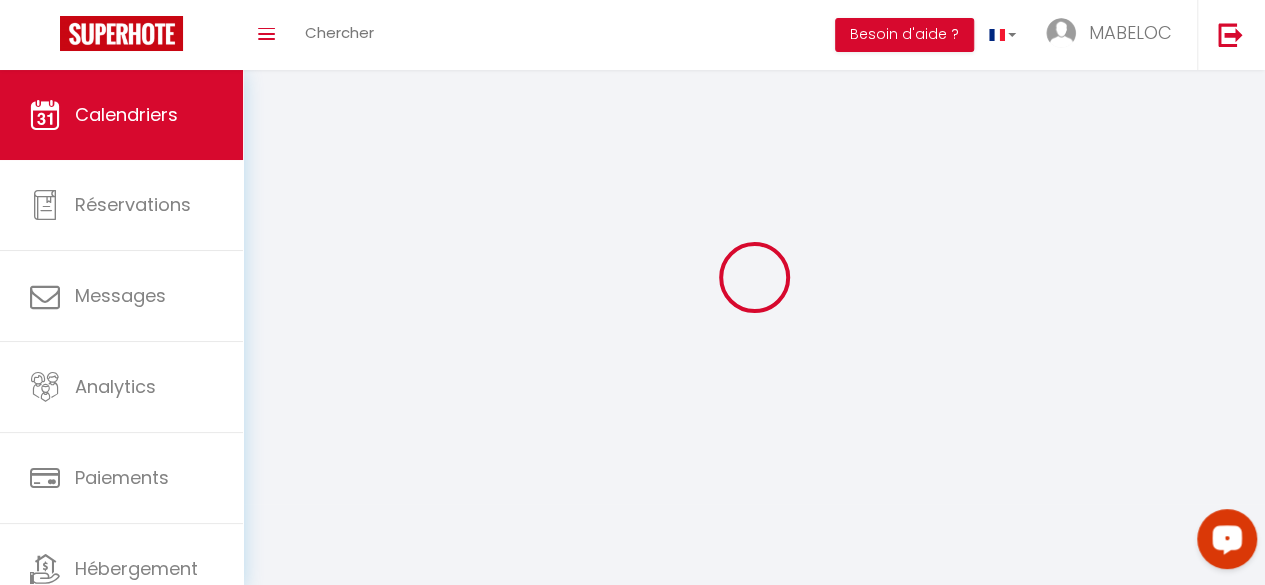scroll, scrollTop: 58, scrollLeft: 0, axis: vertical 